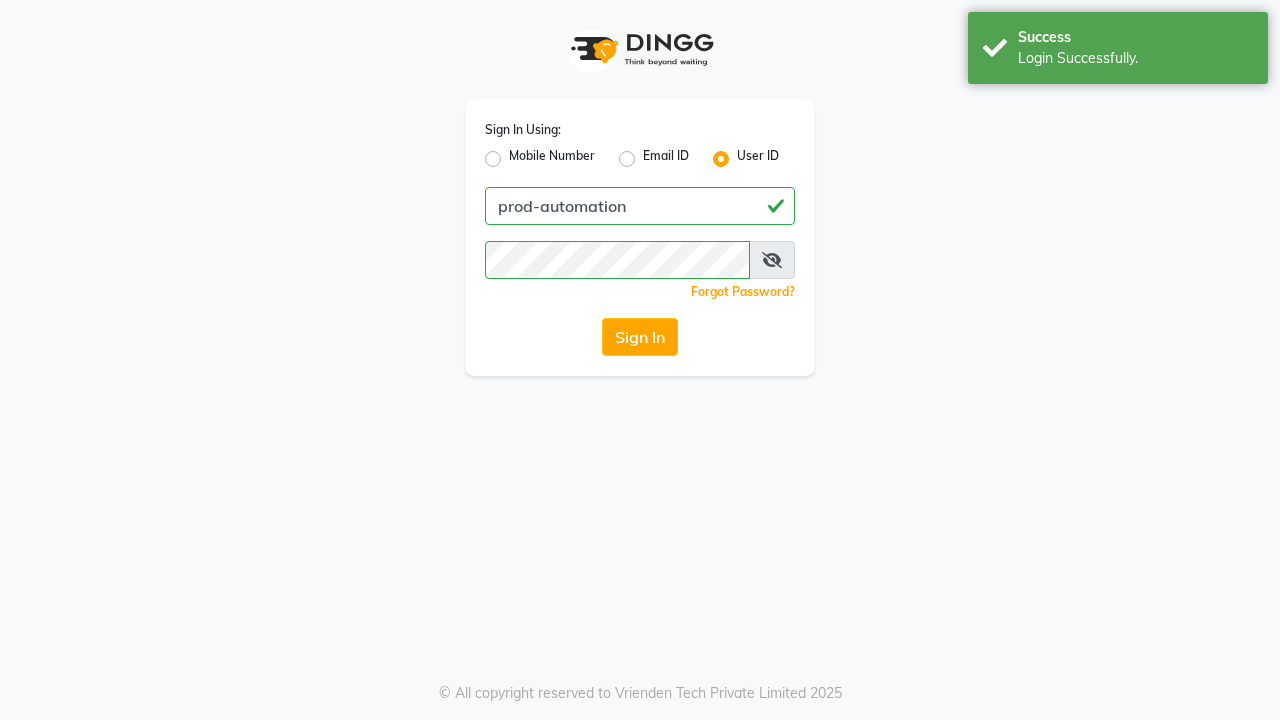 scroll, scrollTop: 0, scrollLeft: 0, axis: both 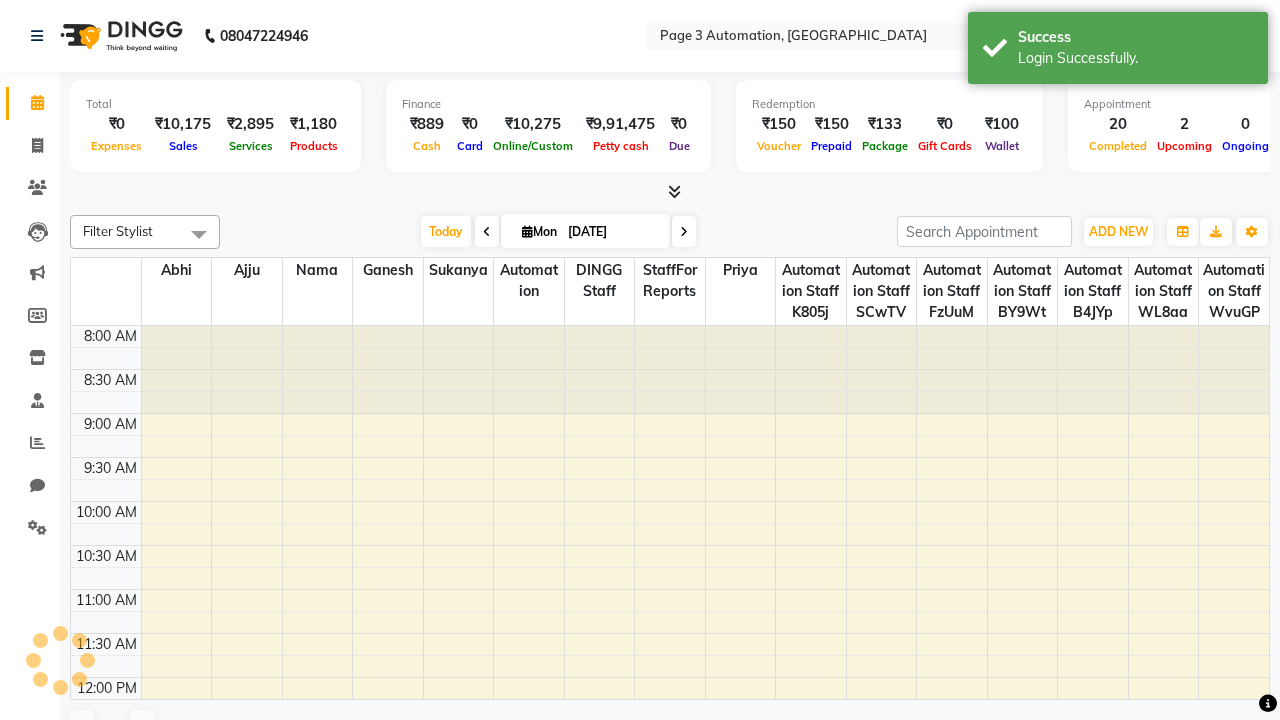 select on "en" 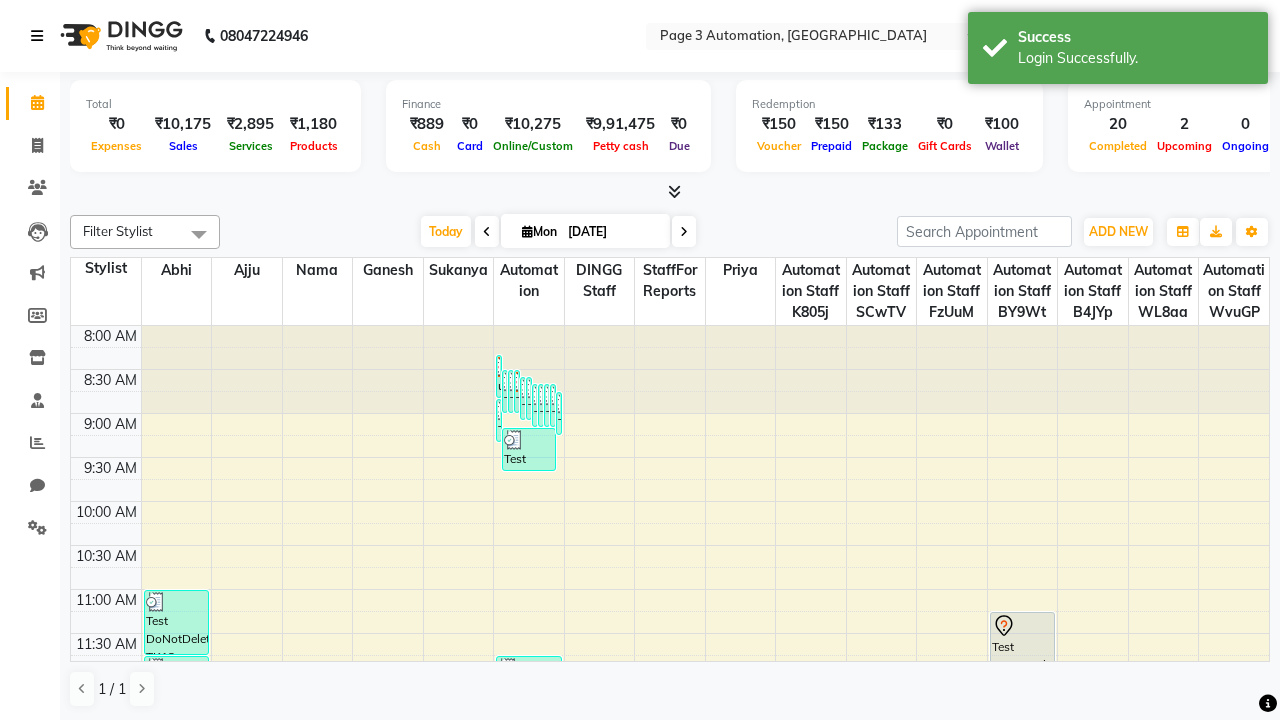 click at bounding box center (37, 36) 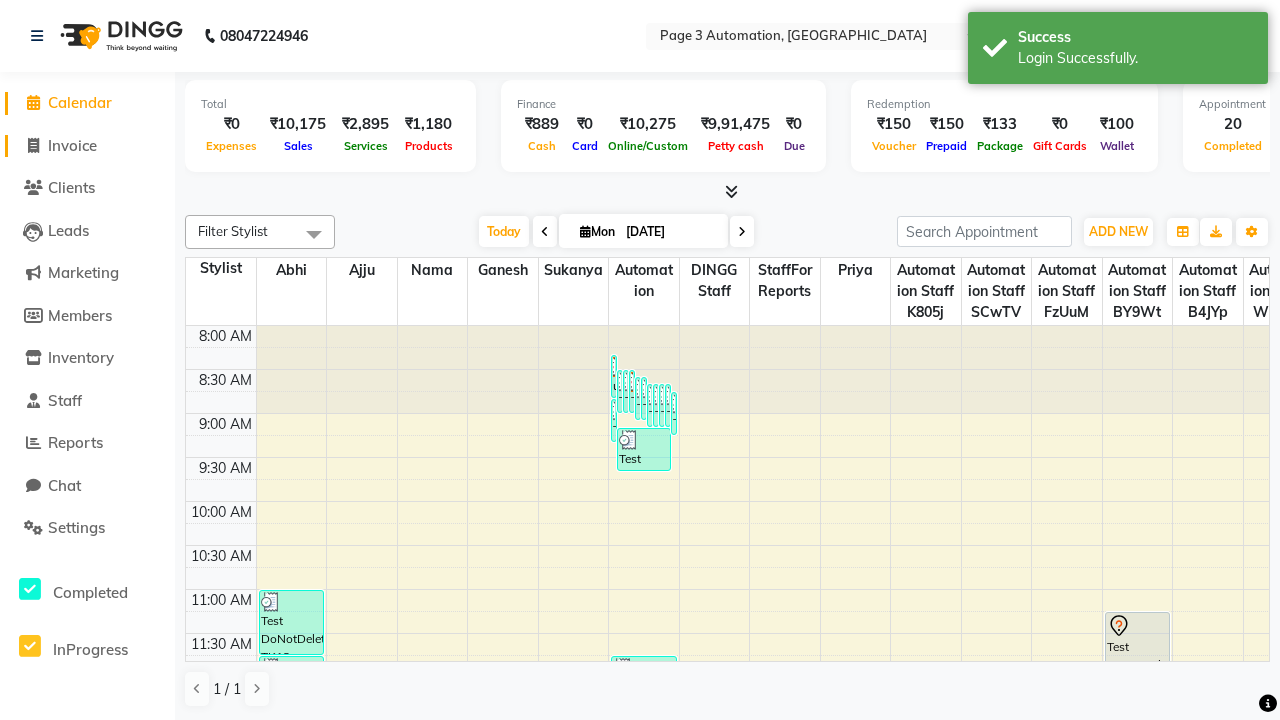 click on "Invoice" 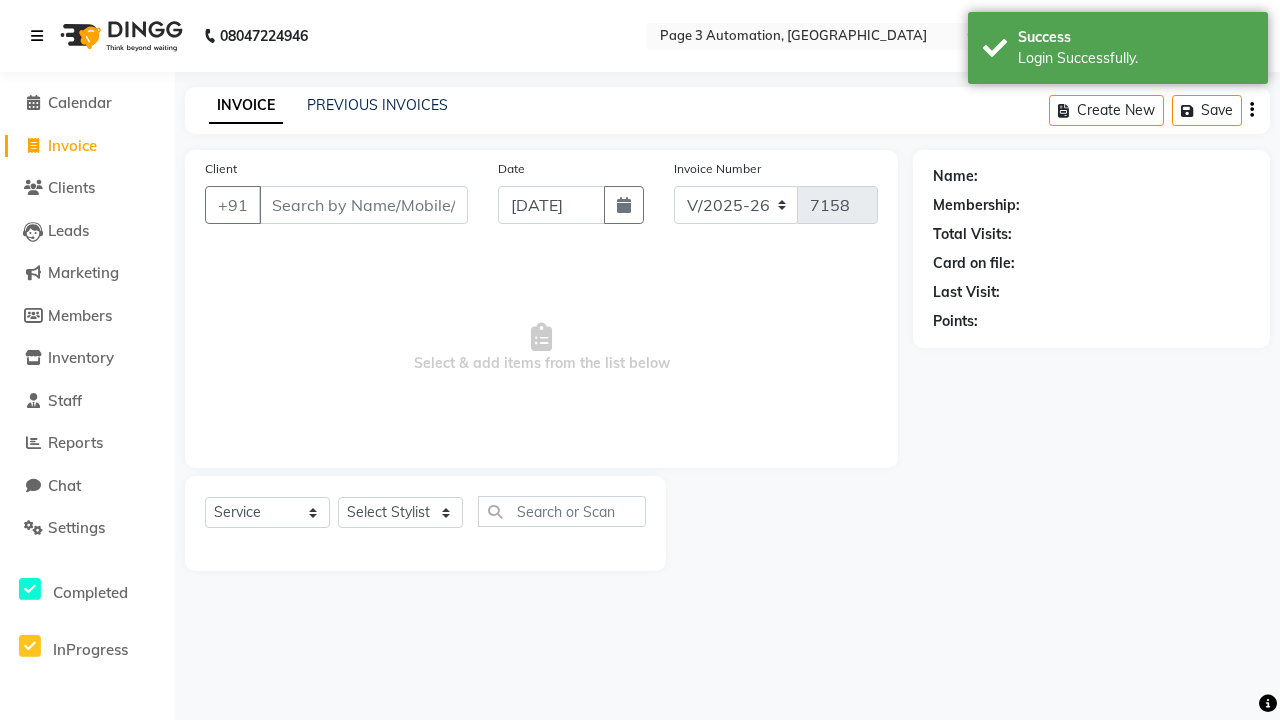 click at bounding box center (37, 36) 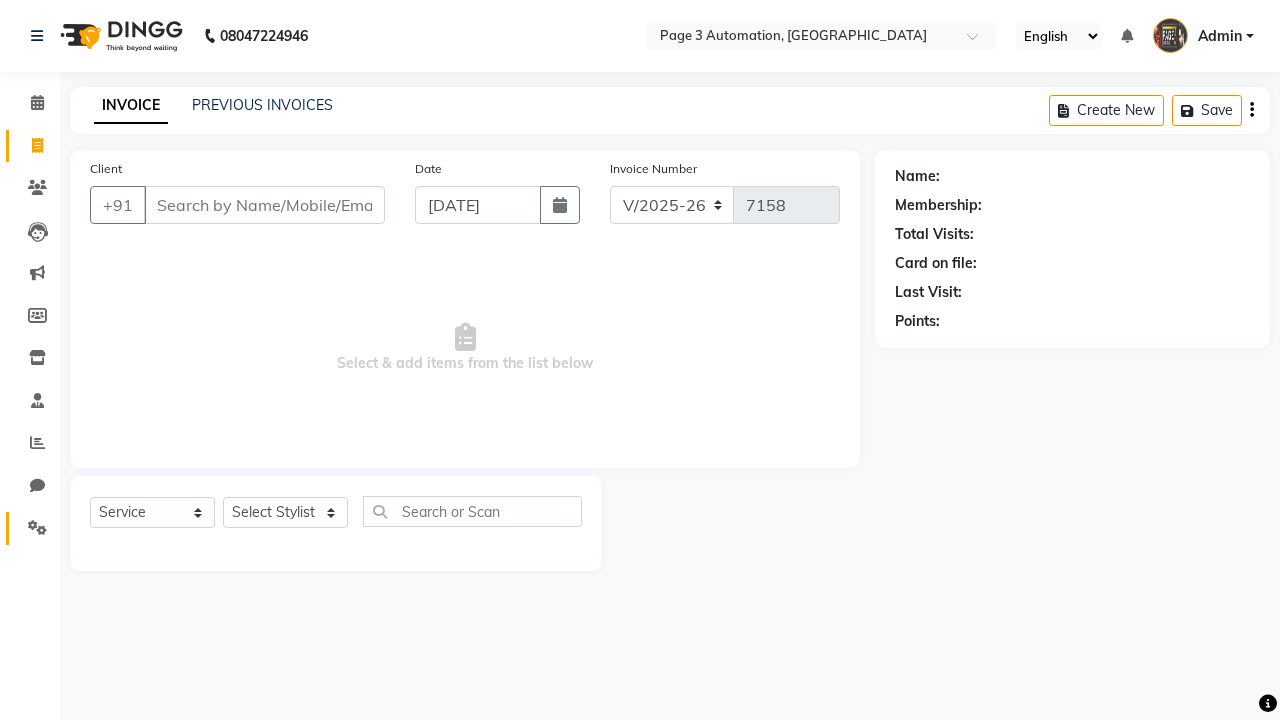 click 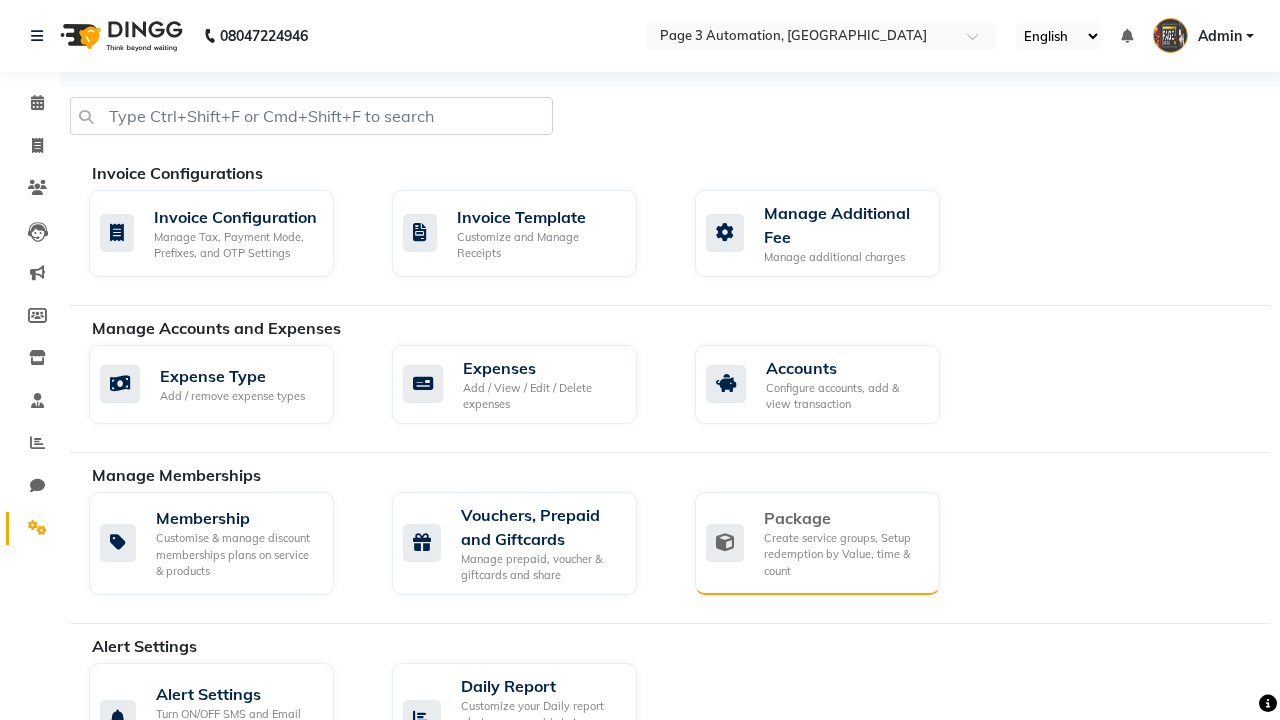 click on "Package" 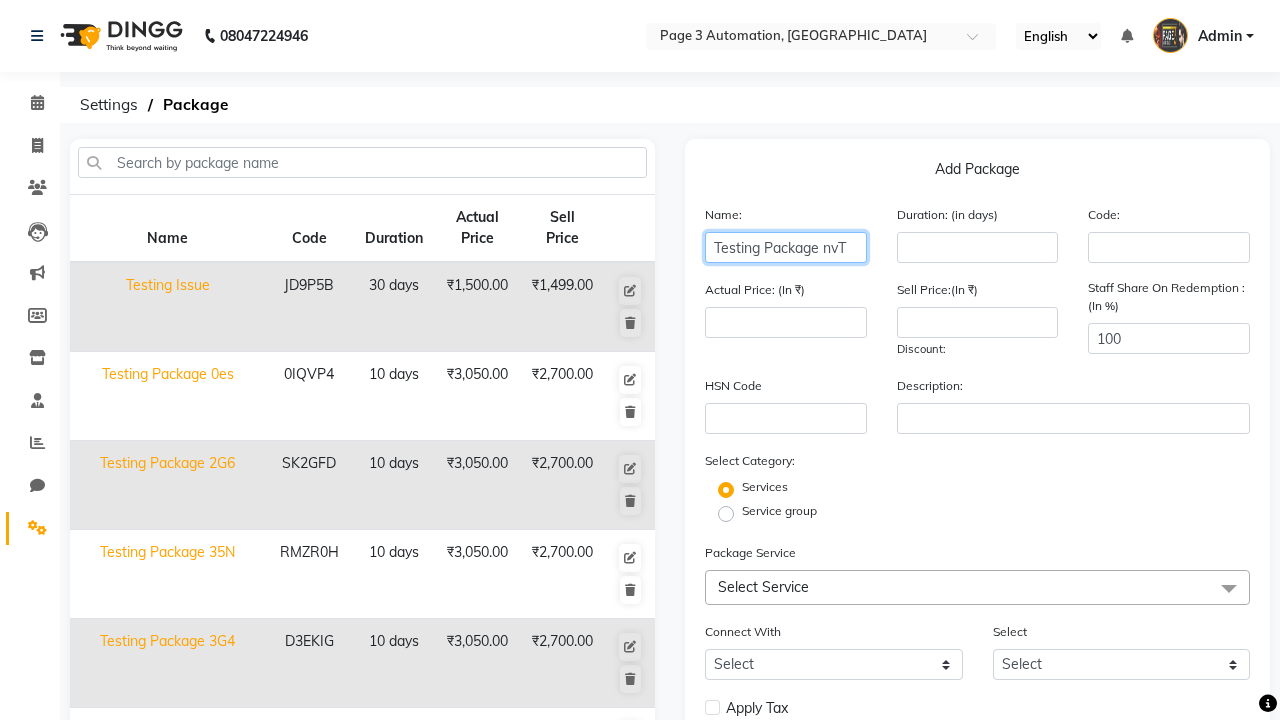 type on "Testing Package nvT" 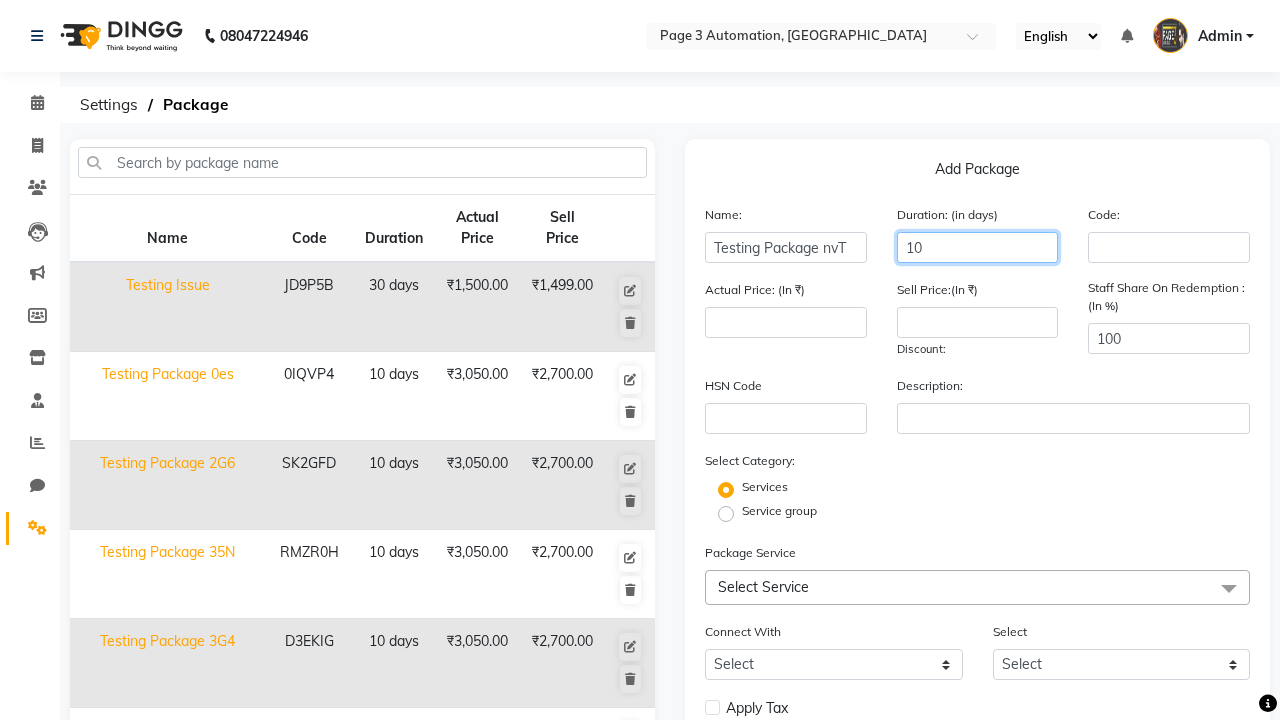 type on "10" 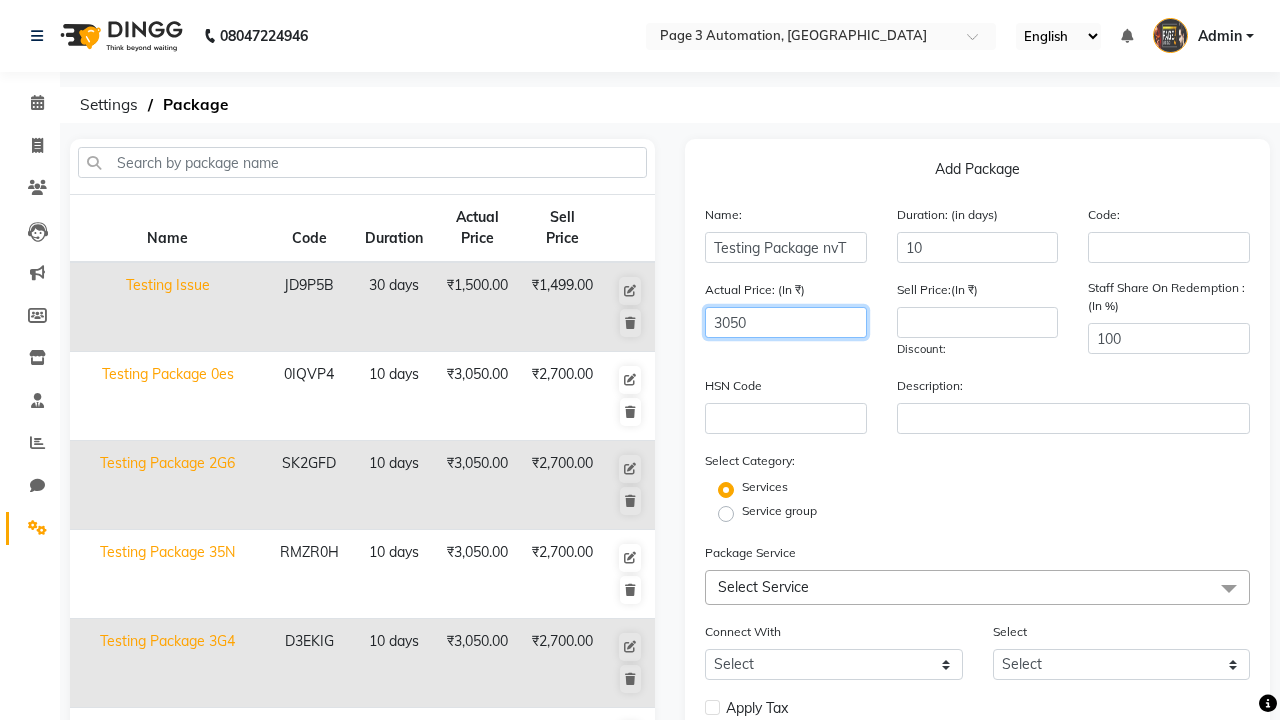 type on "3050" 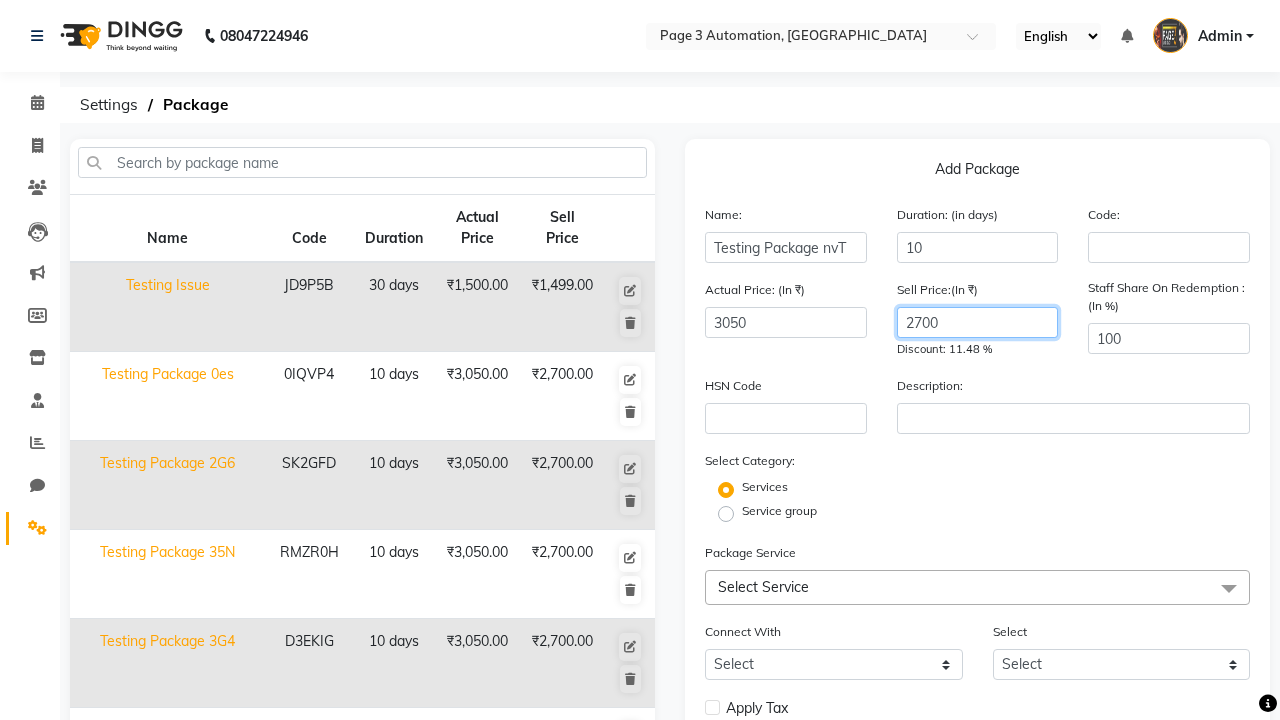 type on "2700" 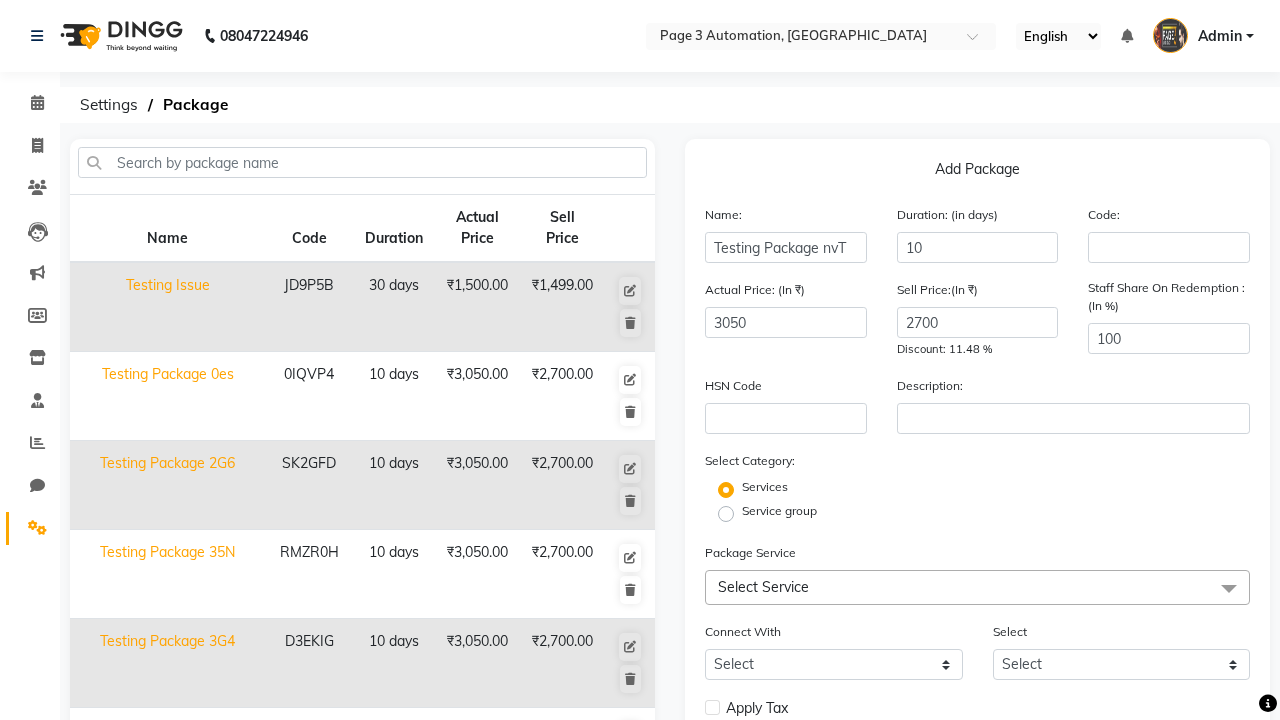 click on "Service group" 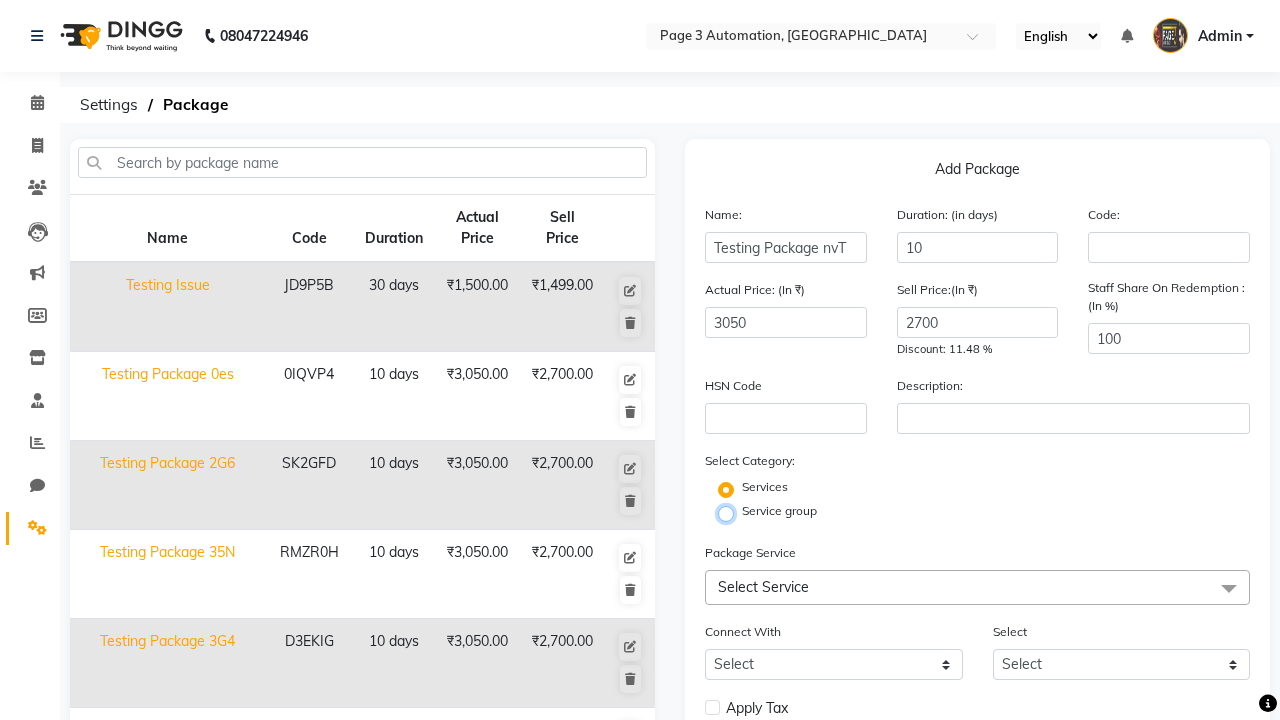 click on "Service group" at bounding box center [732, 512] 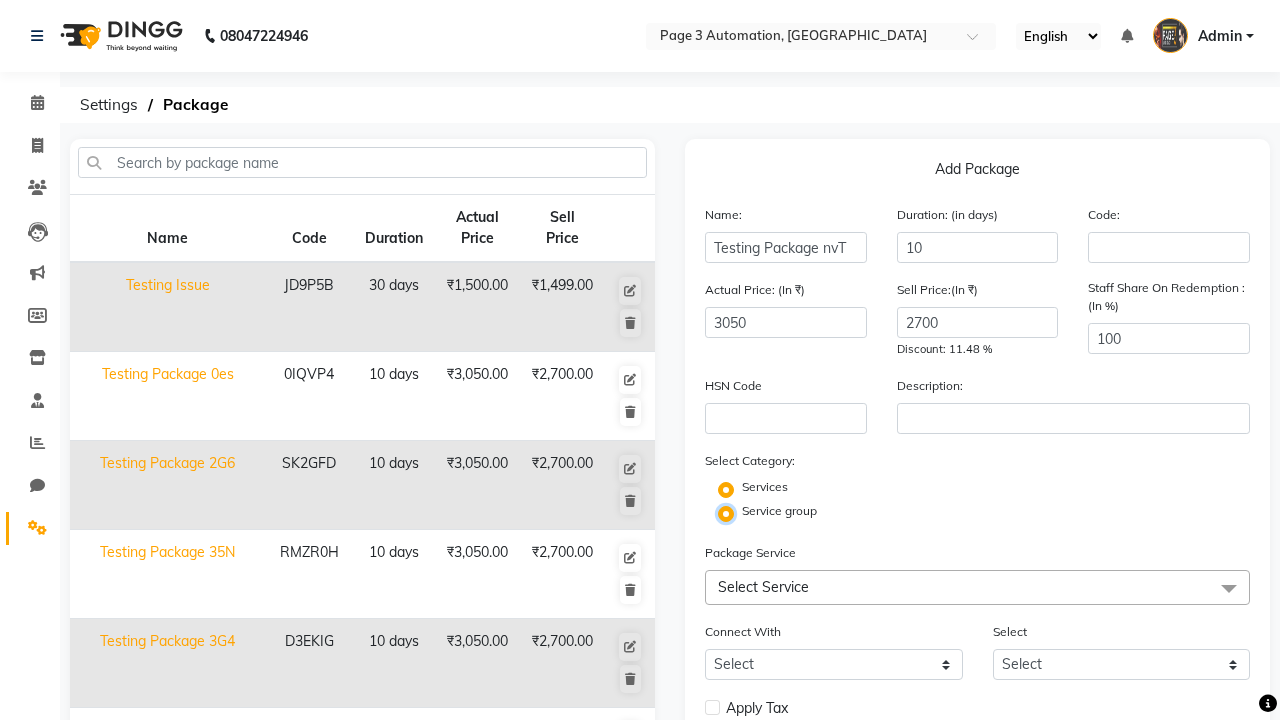 radio on "false" 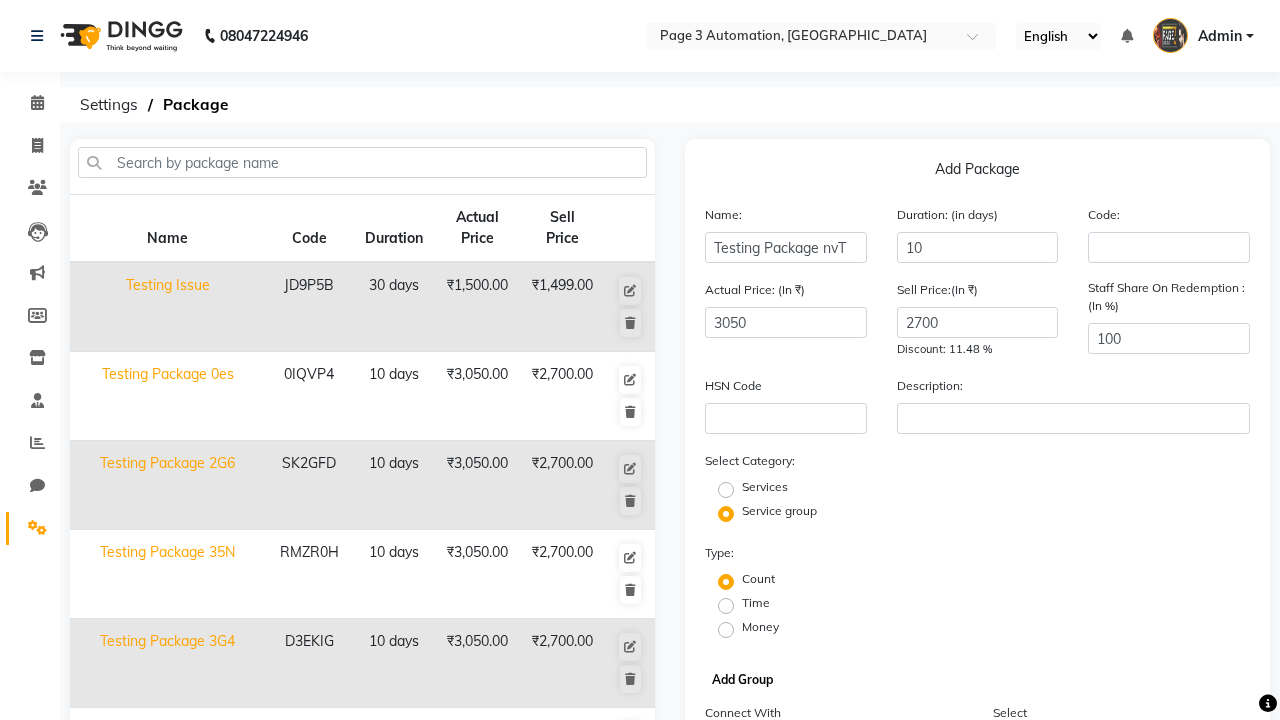 click on "Add Group" 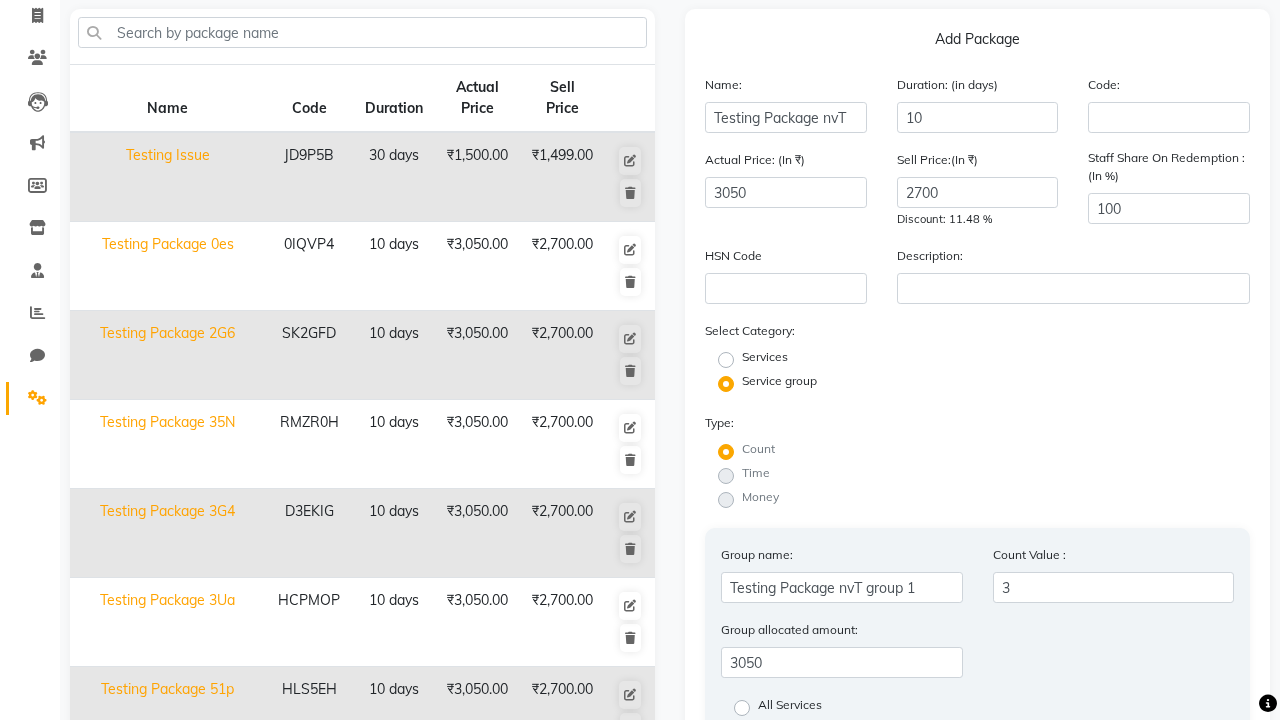 type on "3" 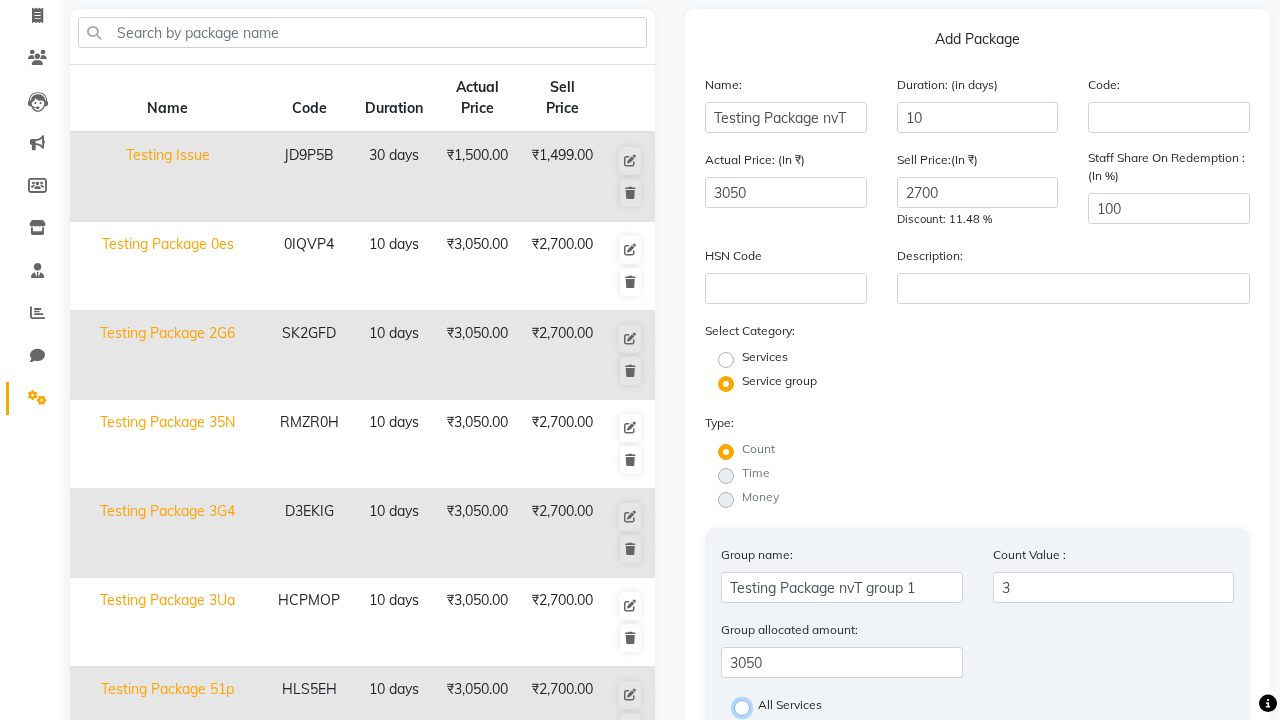 radio on "true" 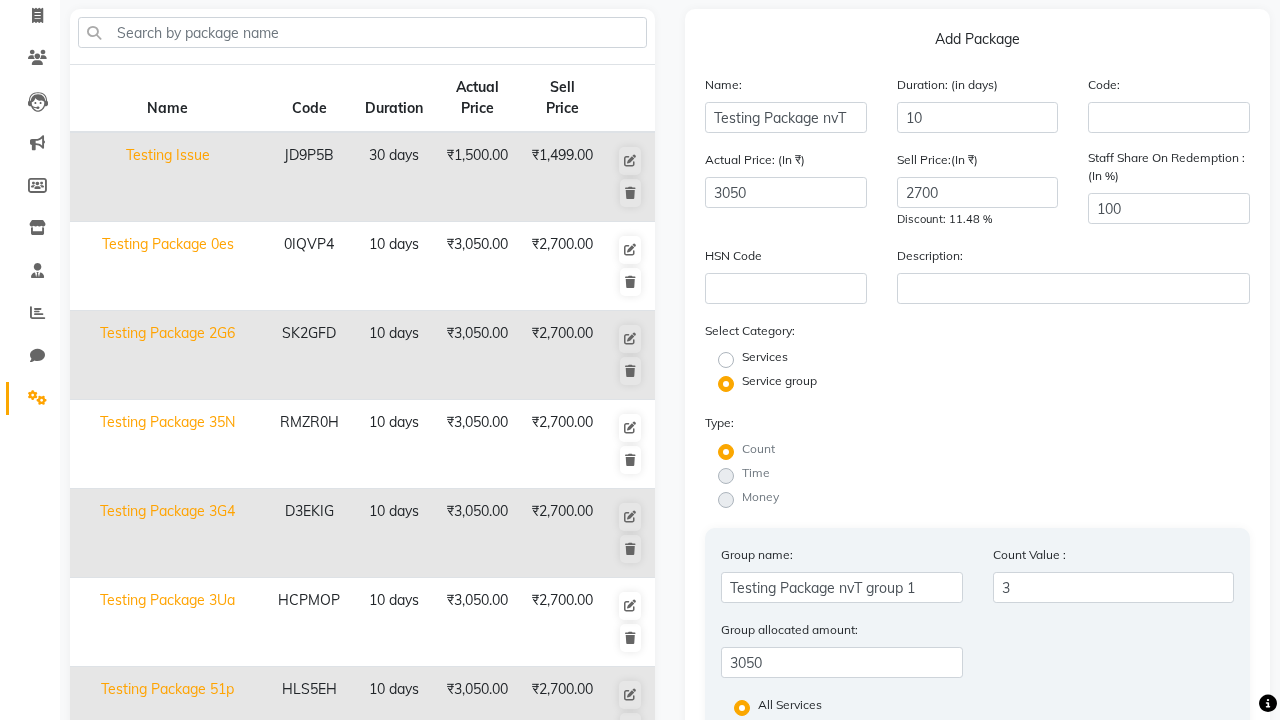 click on "Save Group" 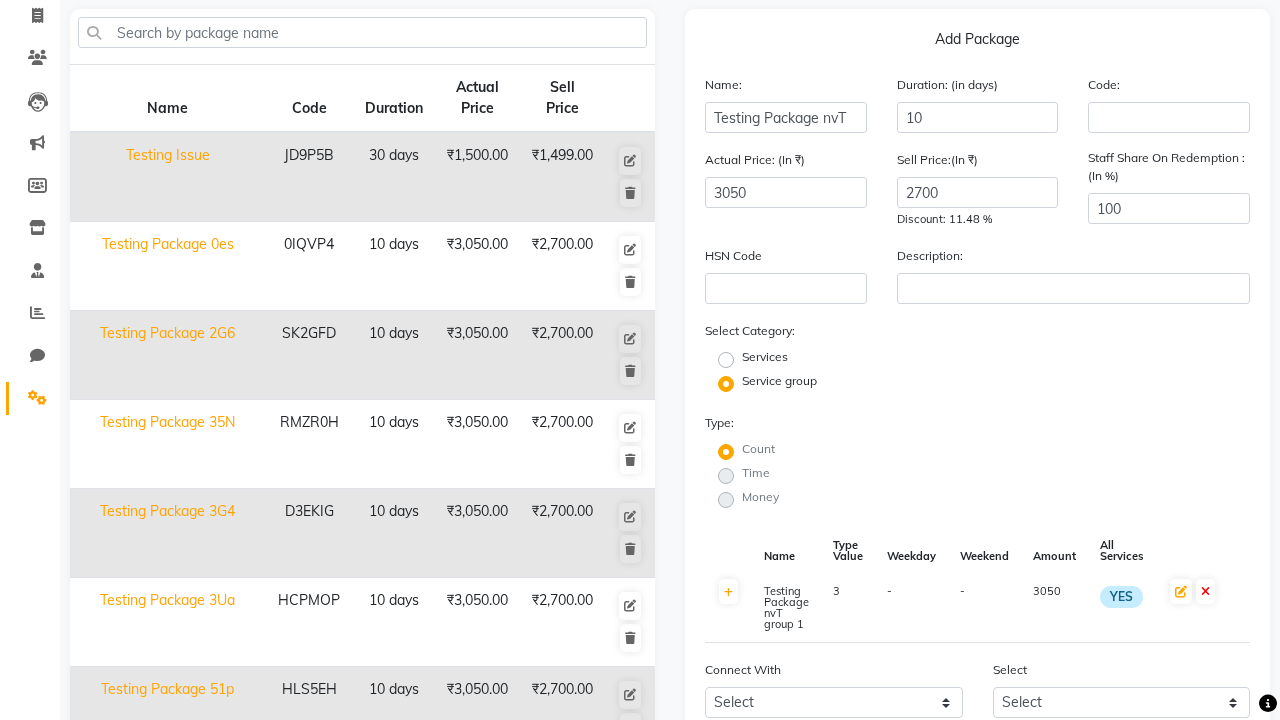 scroll, scrollTop: 527, scrollLeft: 0, axis: vertical 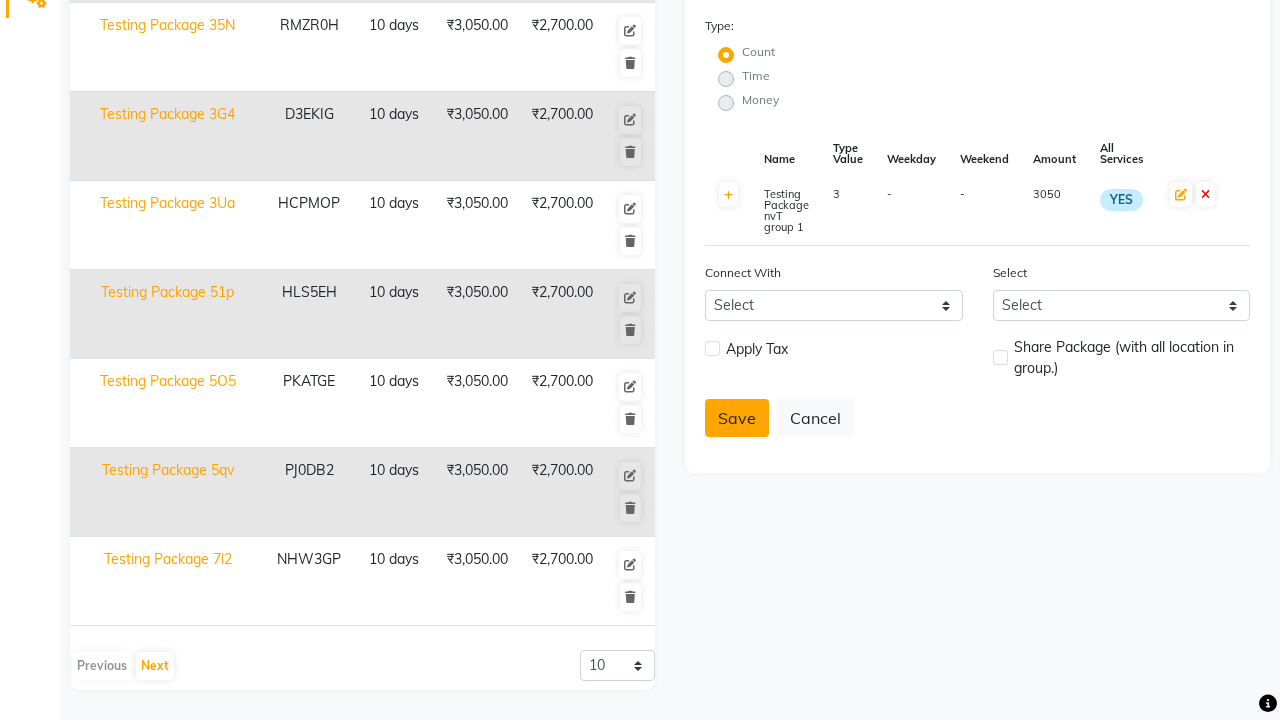 click on "Save" 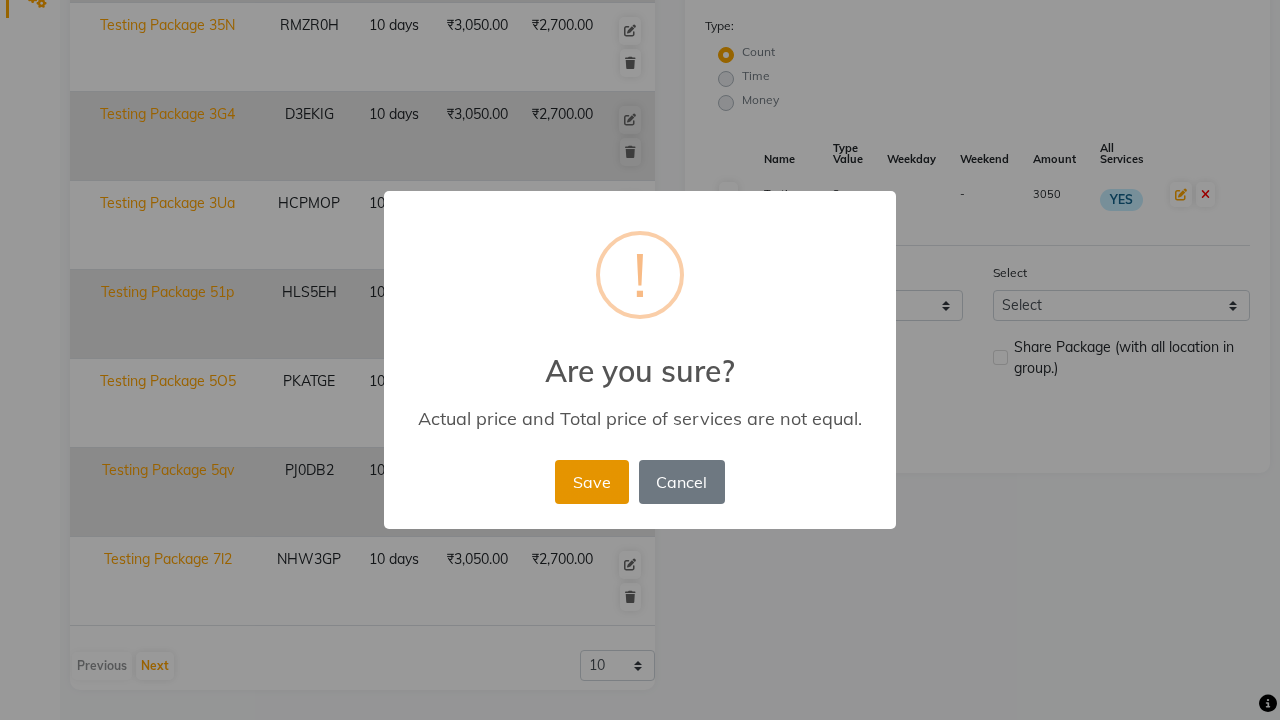 click on "Save" at bounding box center (591, 482) 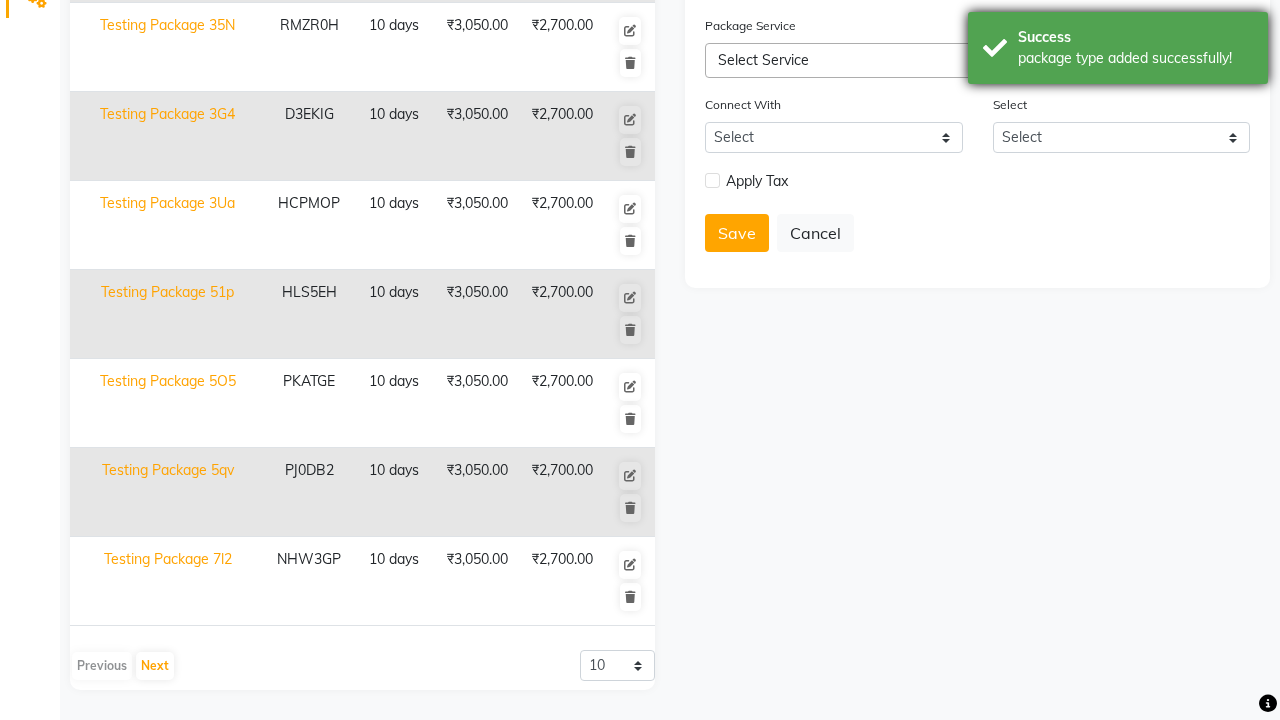 click on "package type added successfully!" at bounding box center (1135, 58) 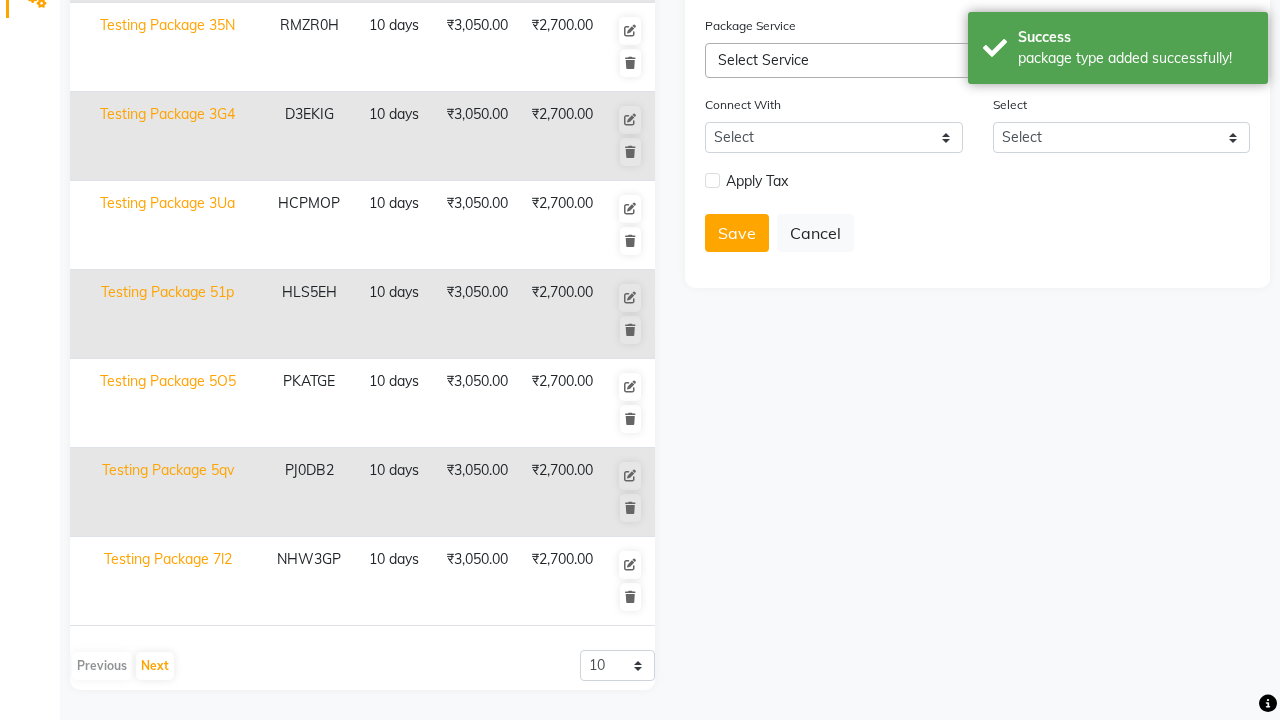 click at bounding box center (37, -491) 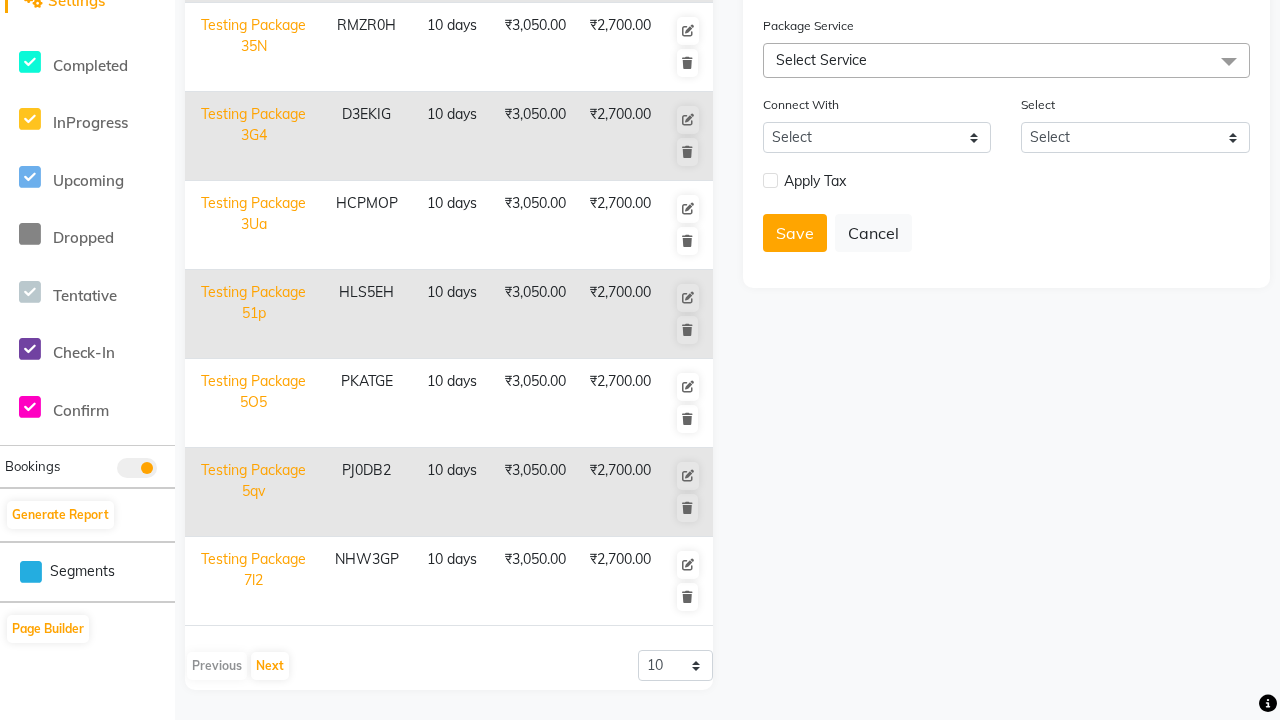 scroll, scrollTop: 0, scrollLeft: 0, axis: both 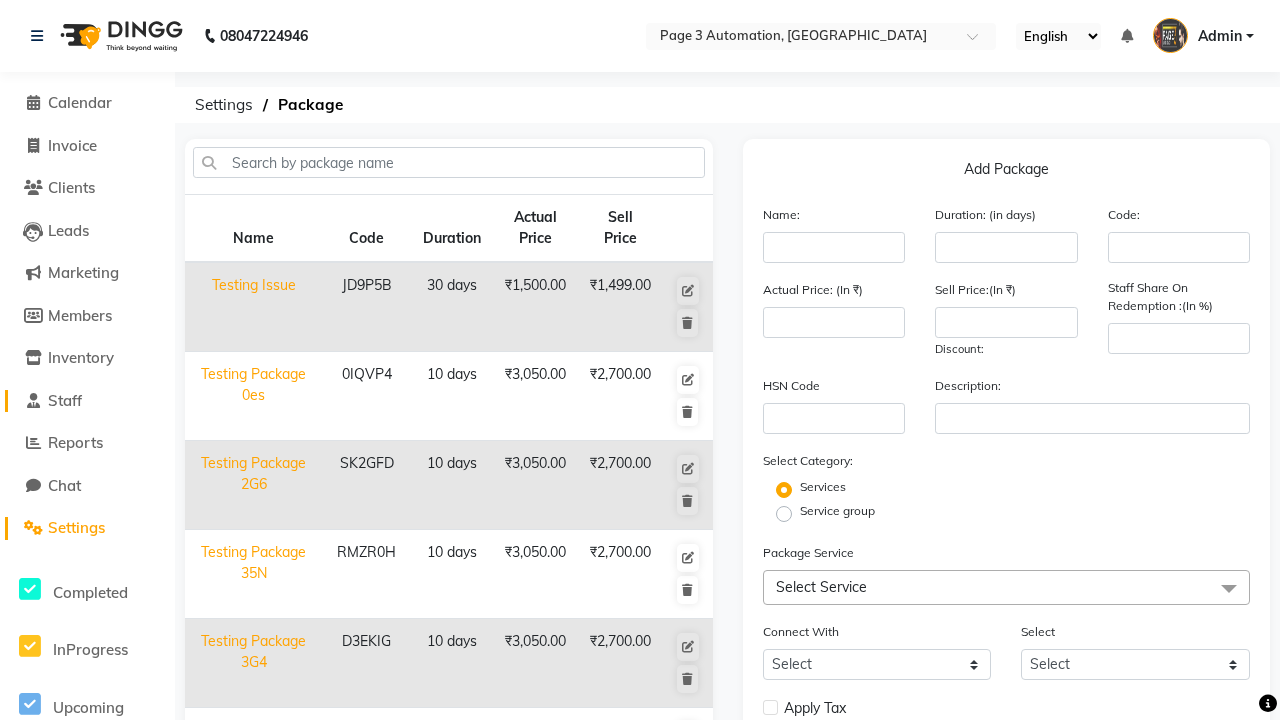 click on "Staff" 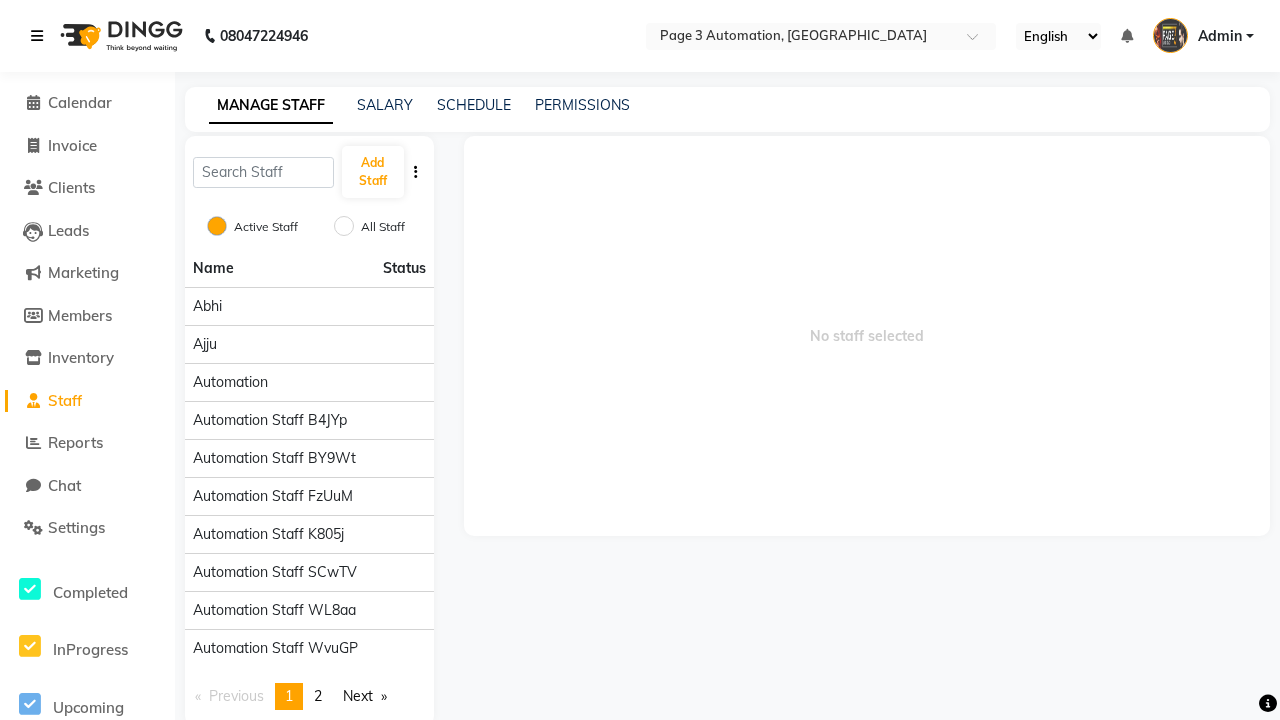 click at bounding box center [37, 36] 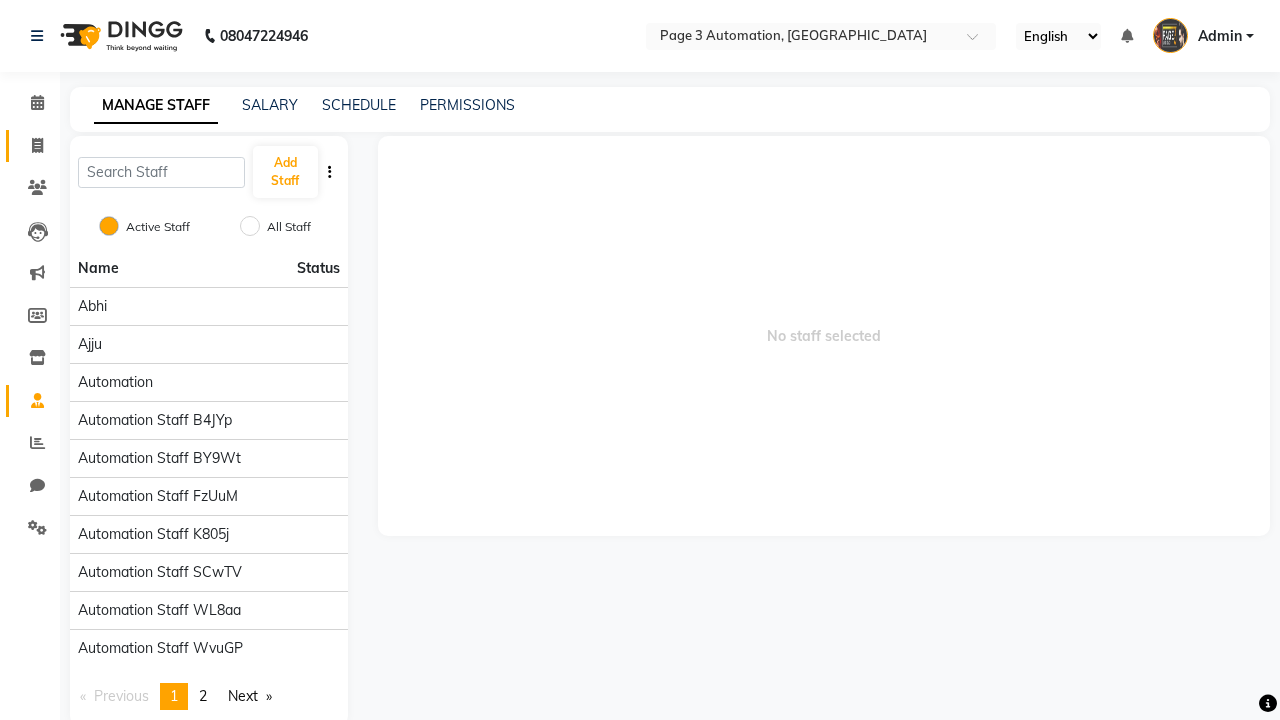 click 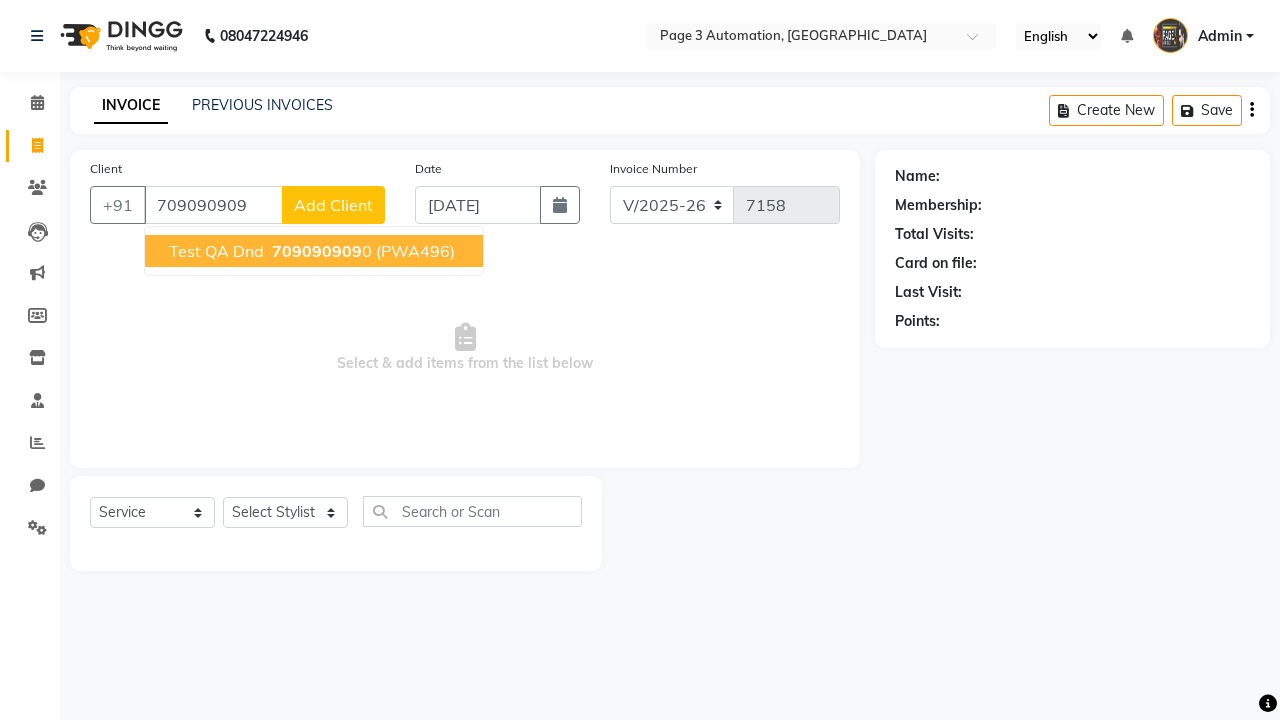 click on "709090909" at bounding box center [317, 251] 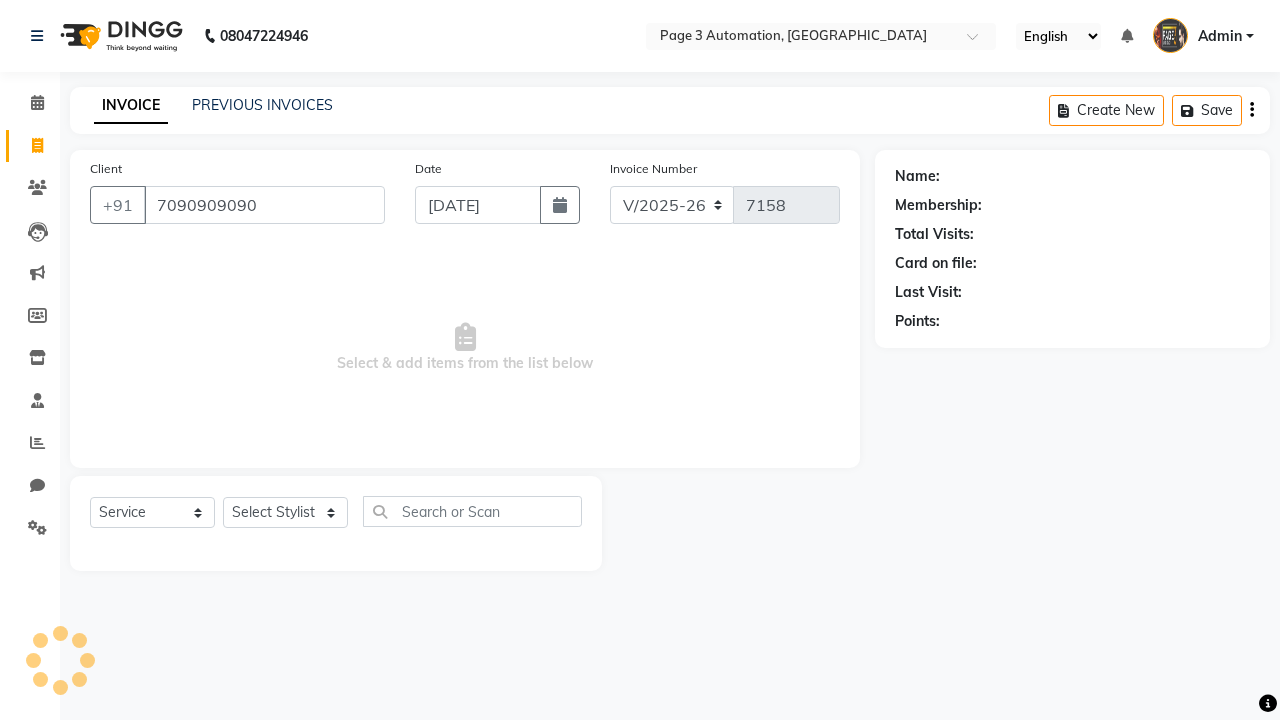 type on "7090909090" 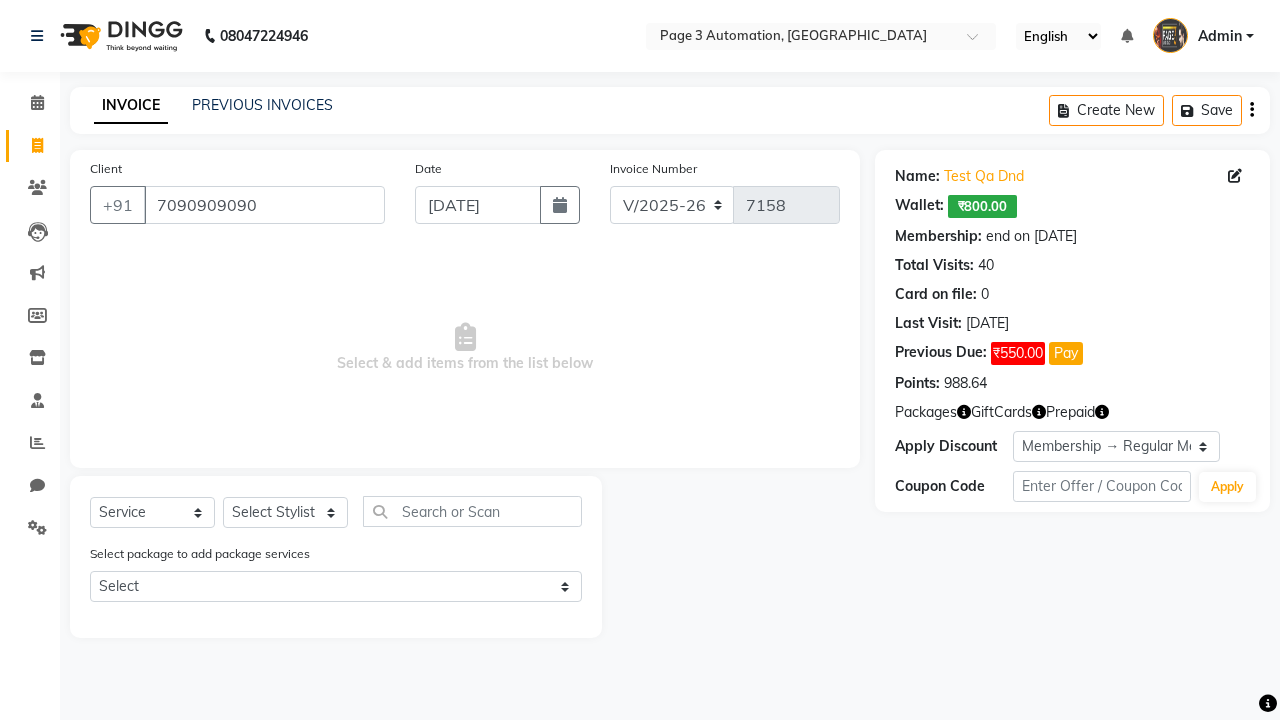 select on "0:" 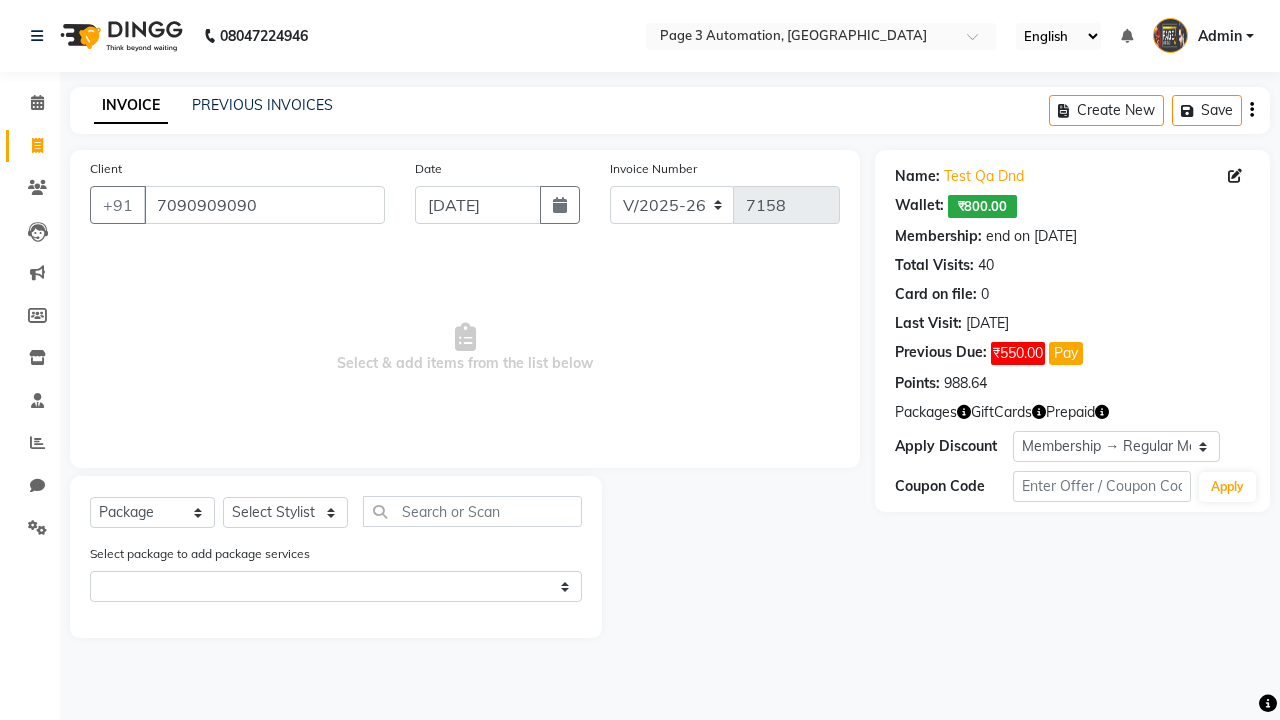 select on "71572" 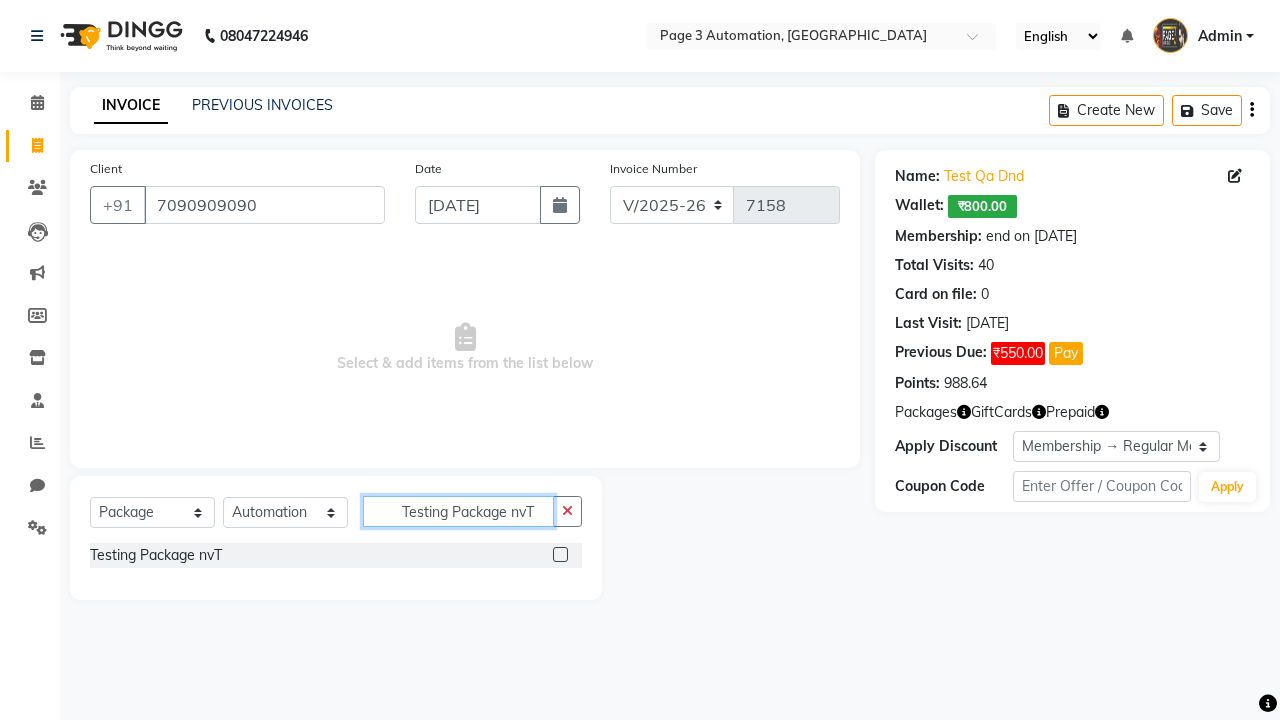 type on "Testing Package nvT" 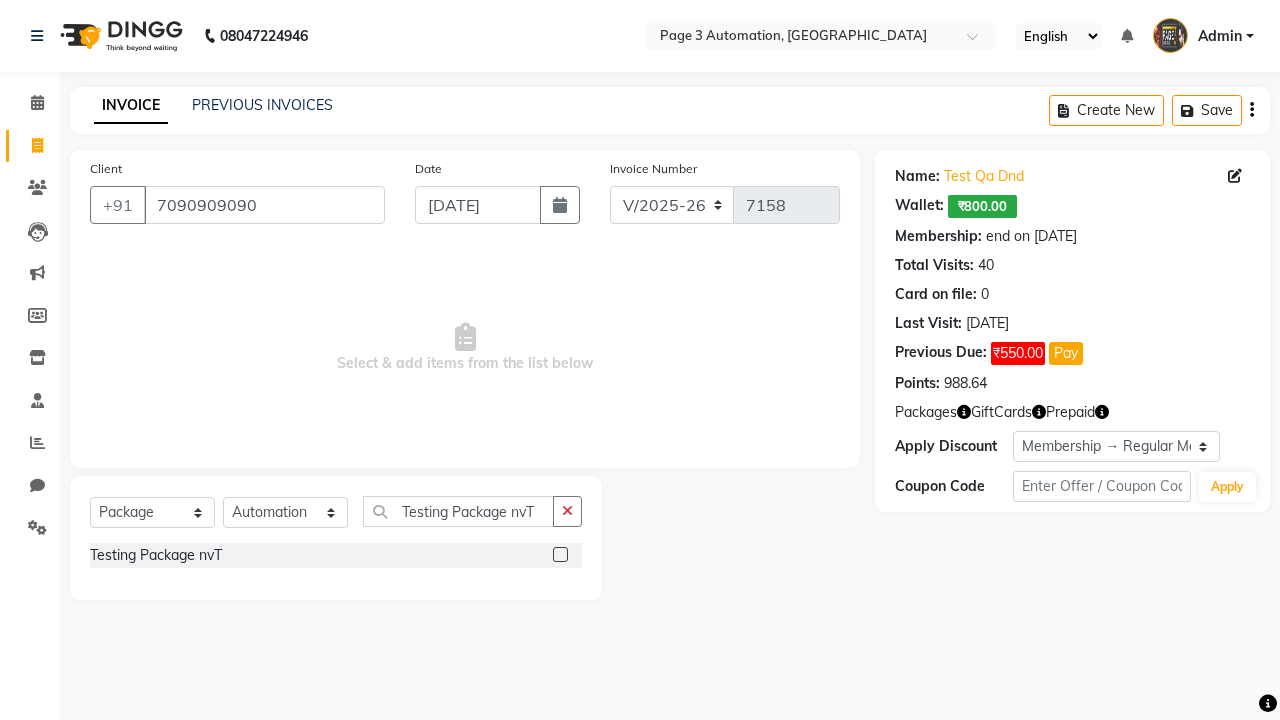click 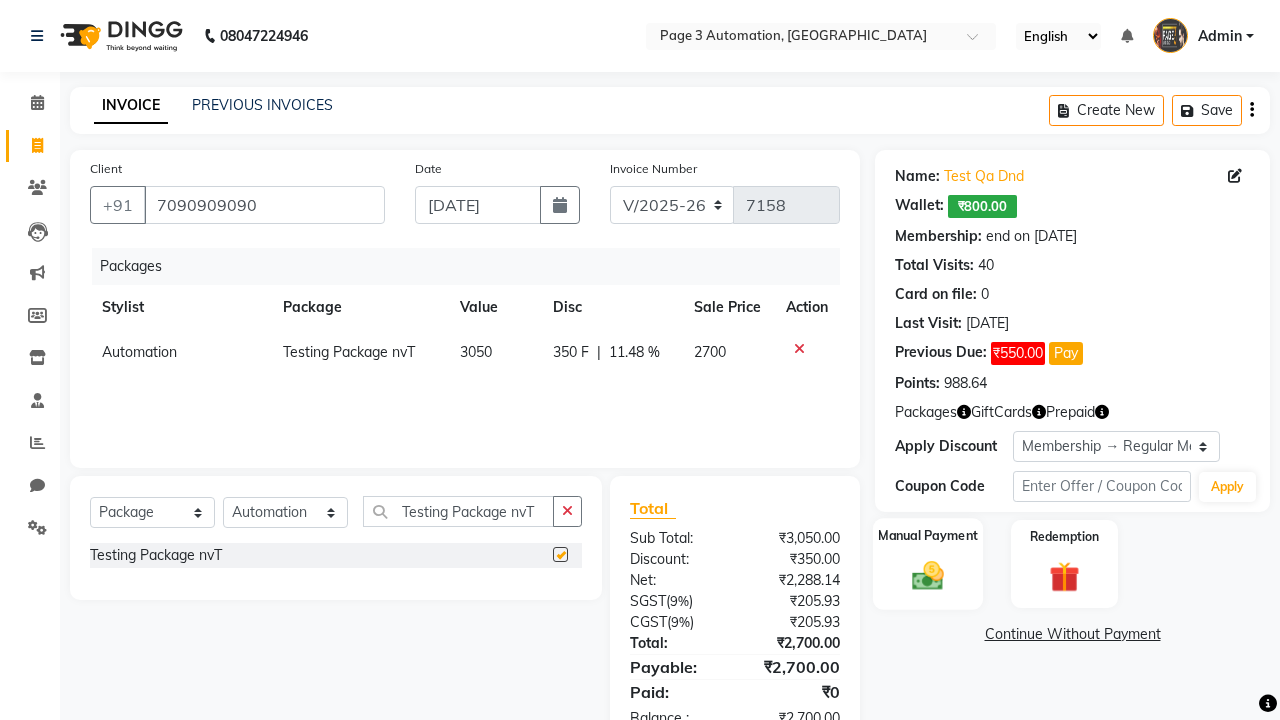 click 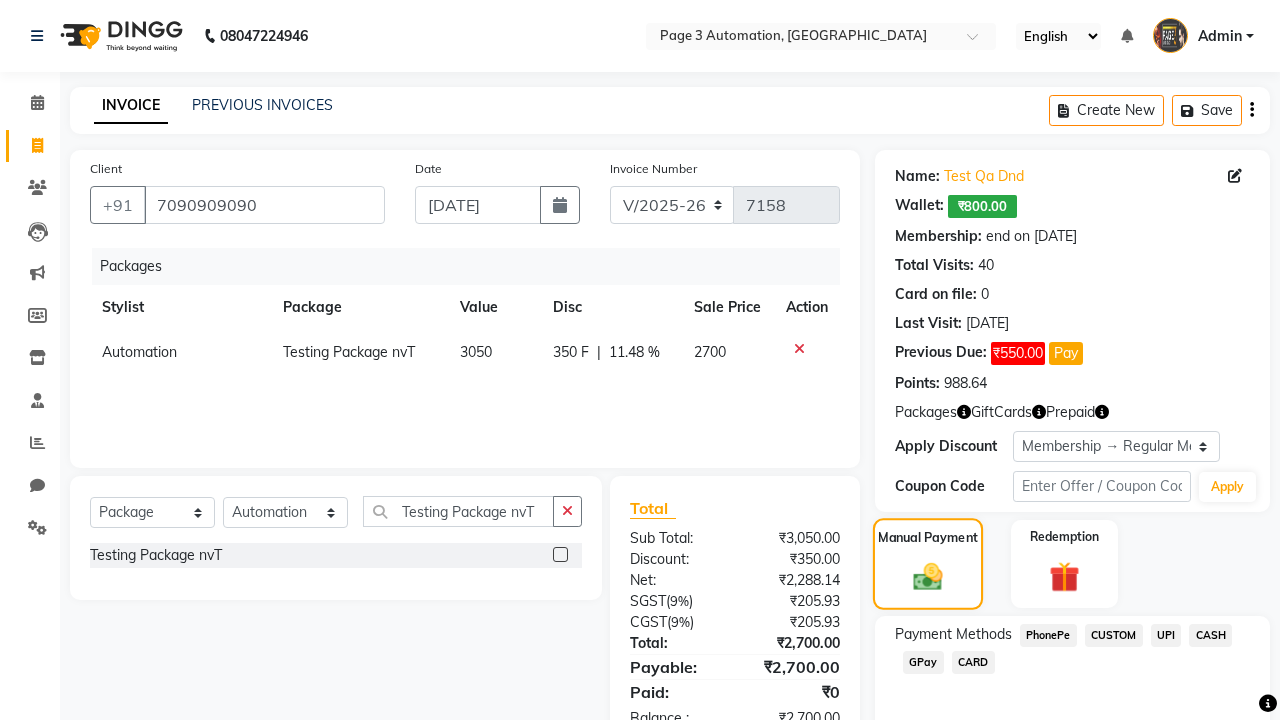 checkbox on "false" 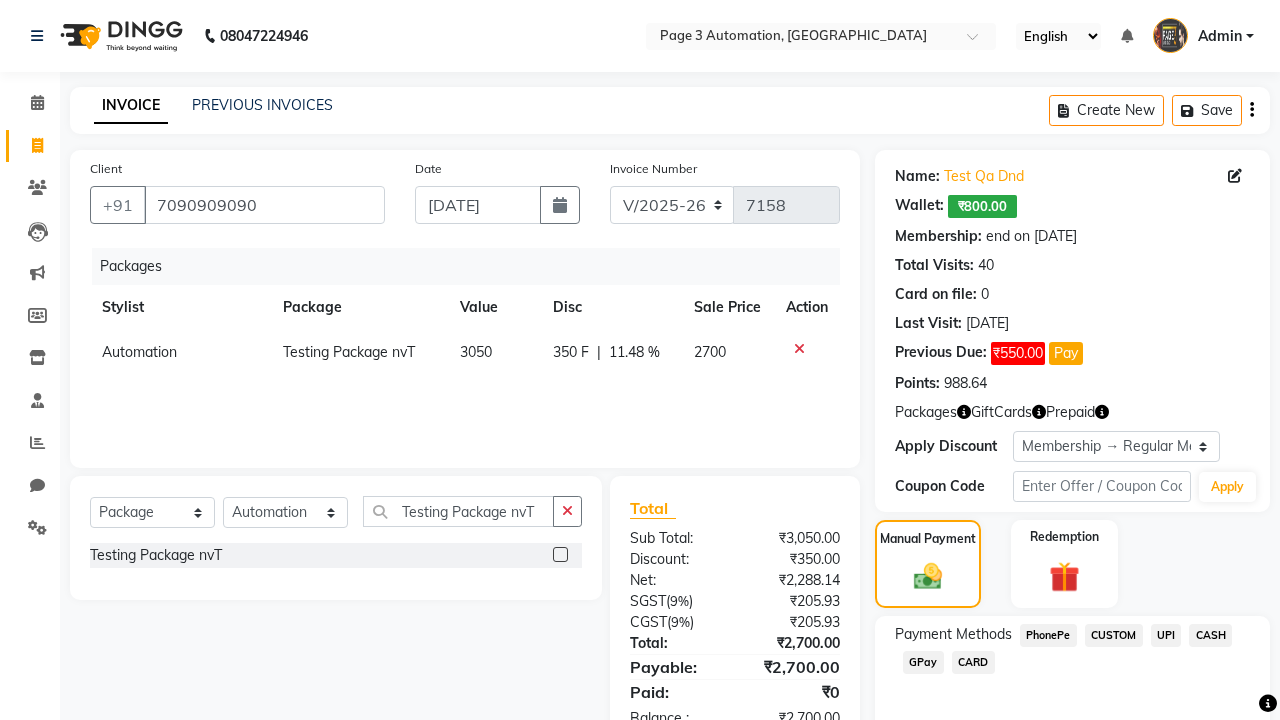 click on "PhonePe" 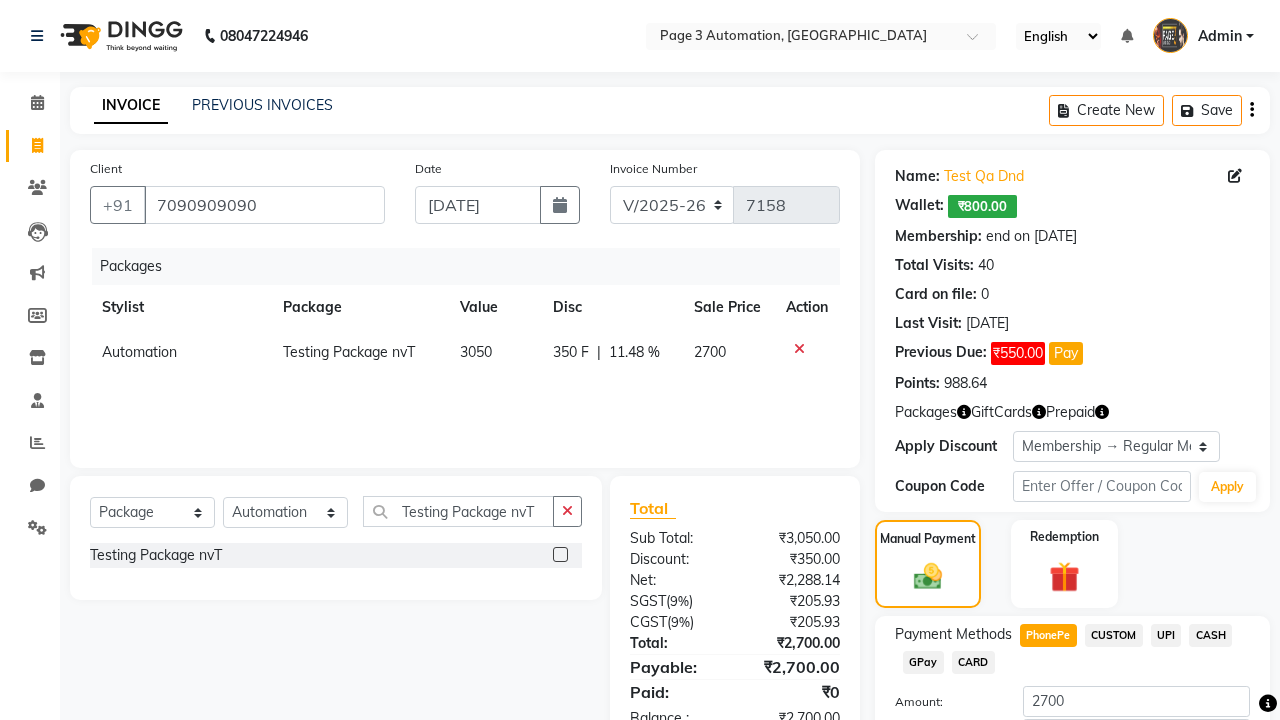 scroll, scrollTop: 143, scrollLeft: 0, axis: vertical 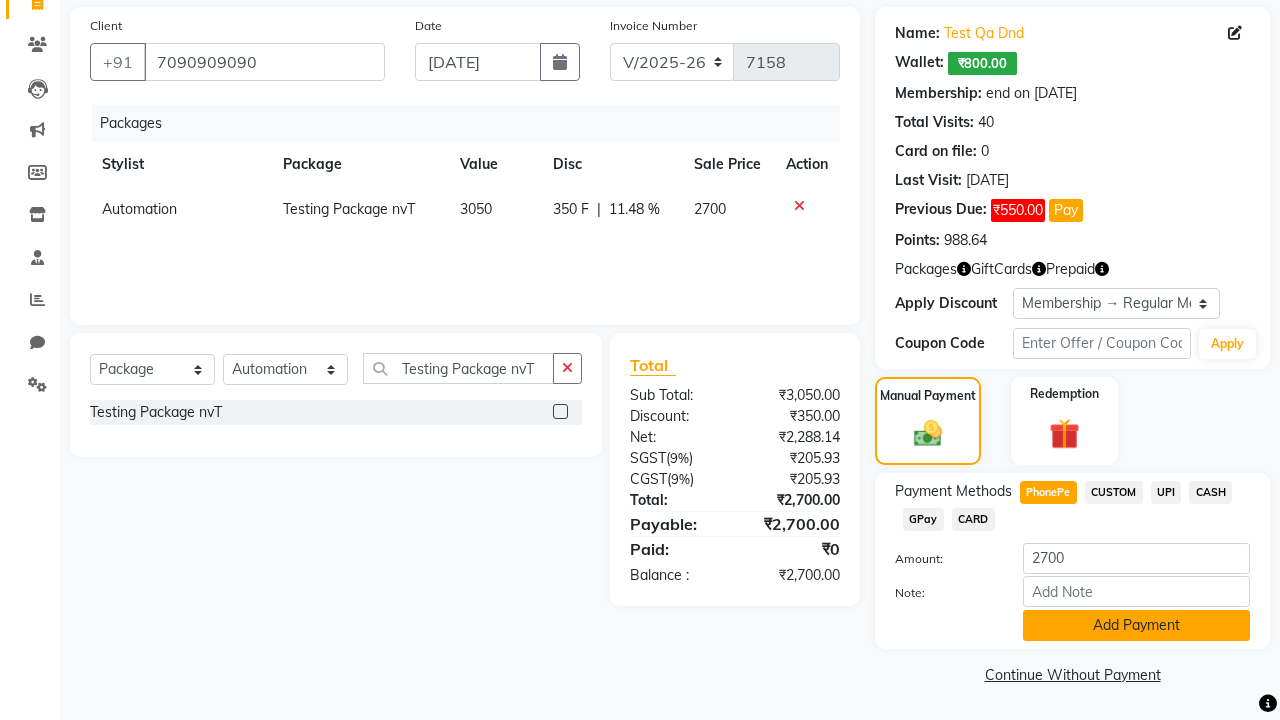 click on "Add Payment" 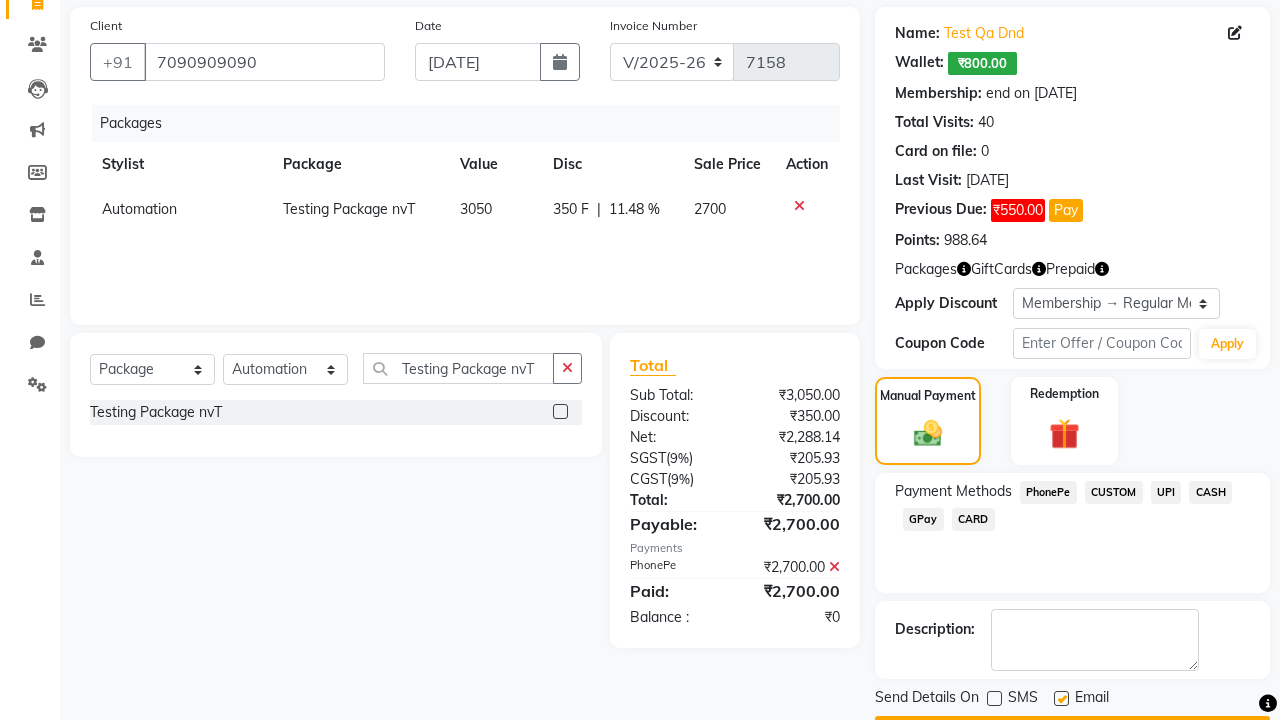 click 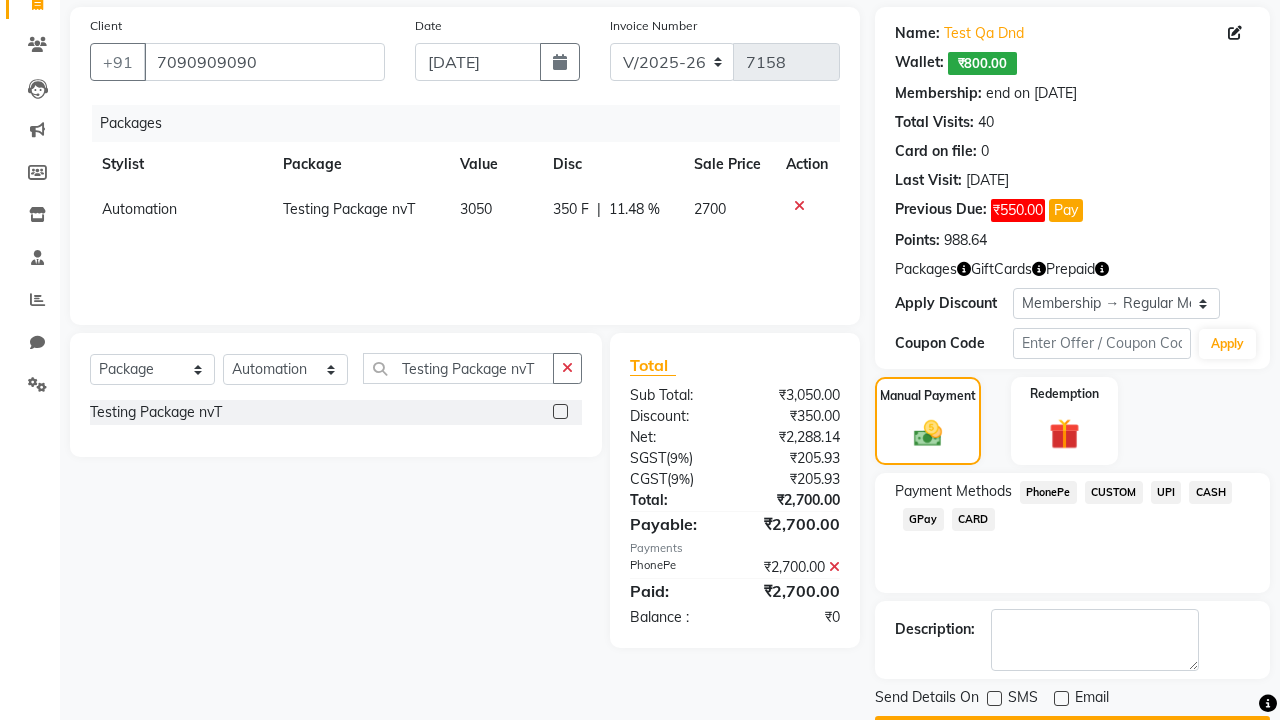 click on "Checkout" 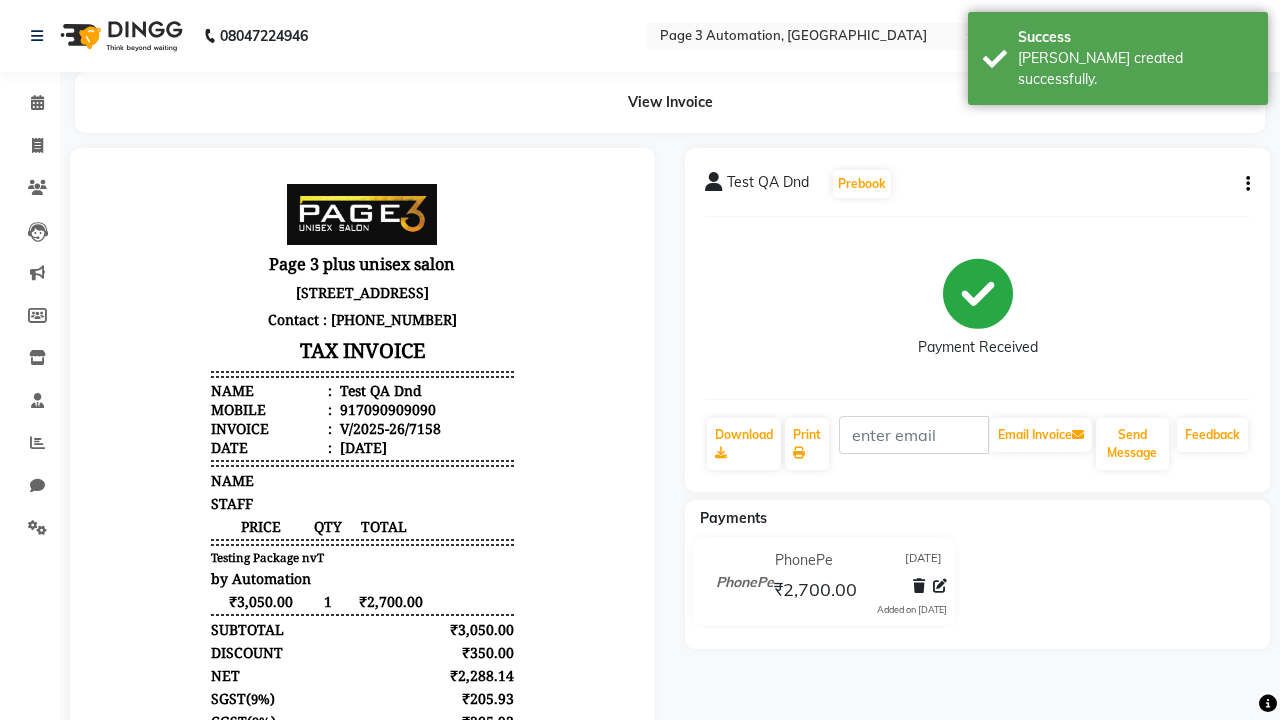 scroll, scrollTop: 0, scrollLeft: 0, axis: both 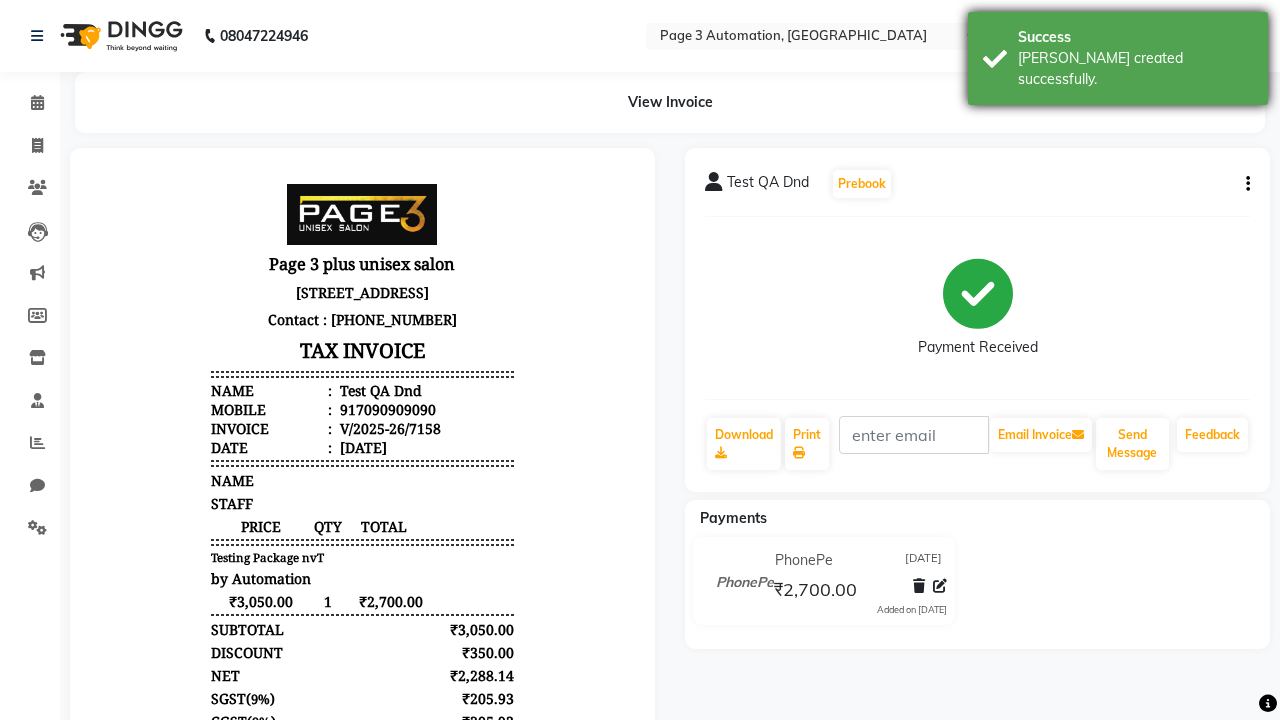 click on "[PERSON_NAME] created successfully." at bounding box center [1135, 69] 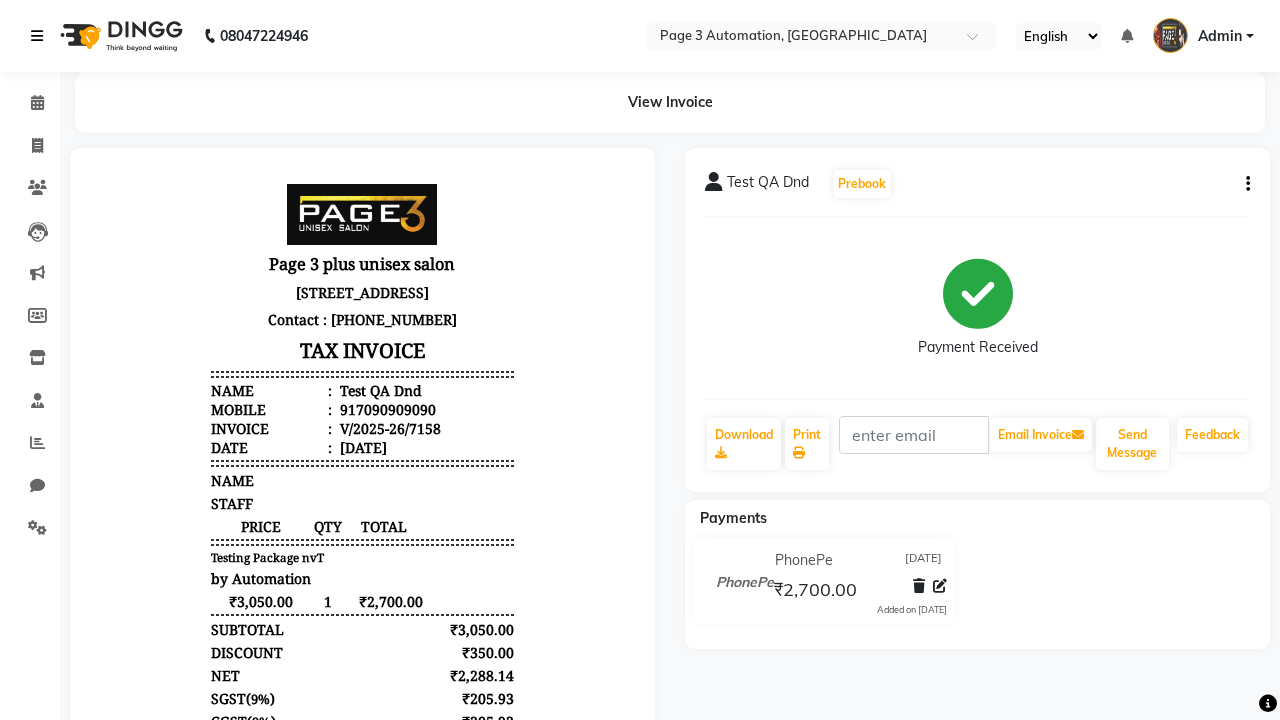 click at bounding box center [37, 36] 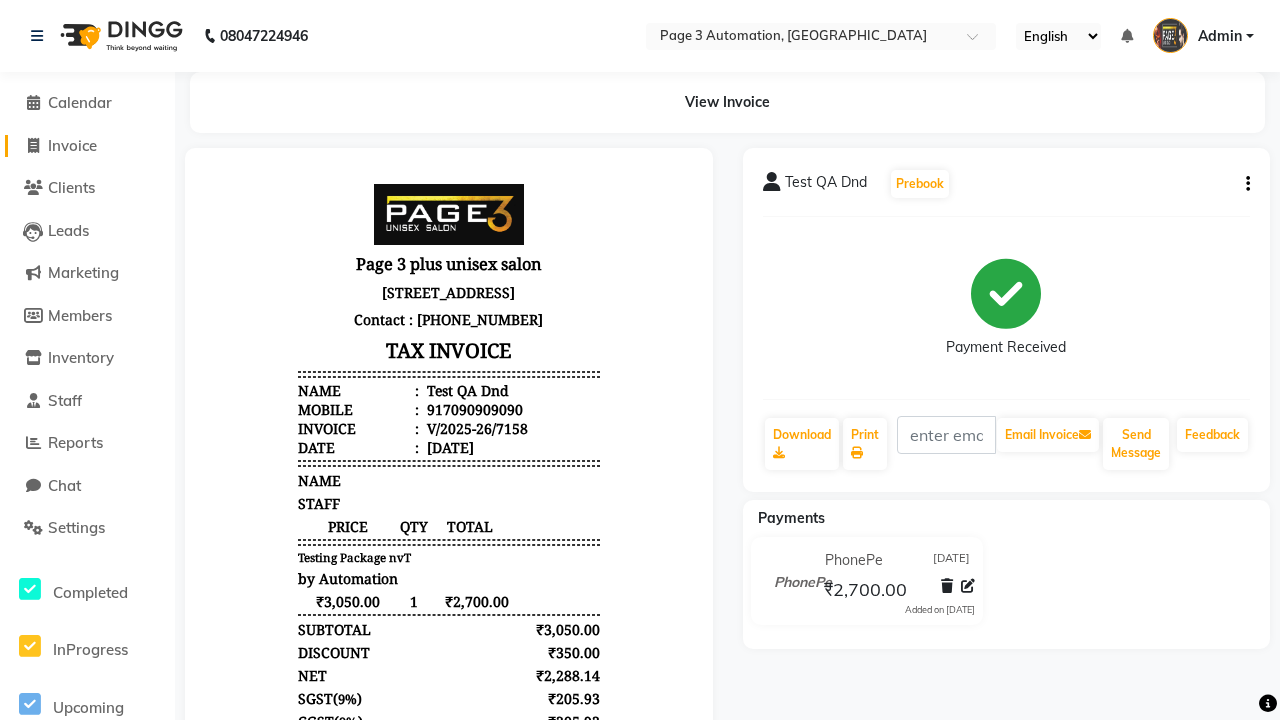 click on "Invoice" 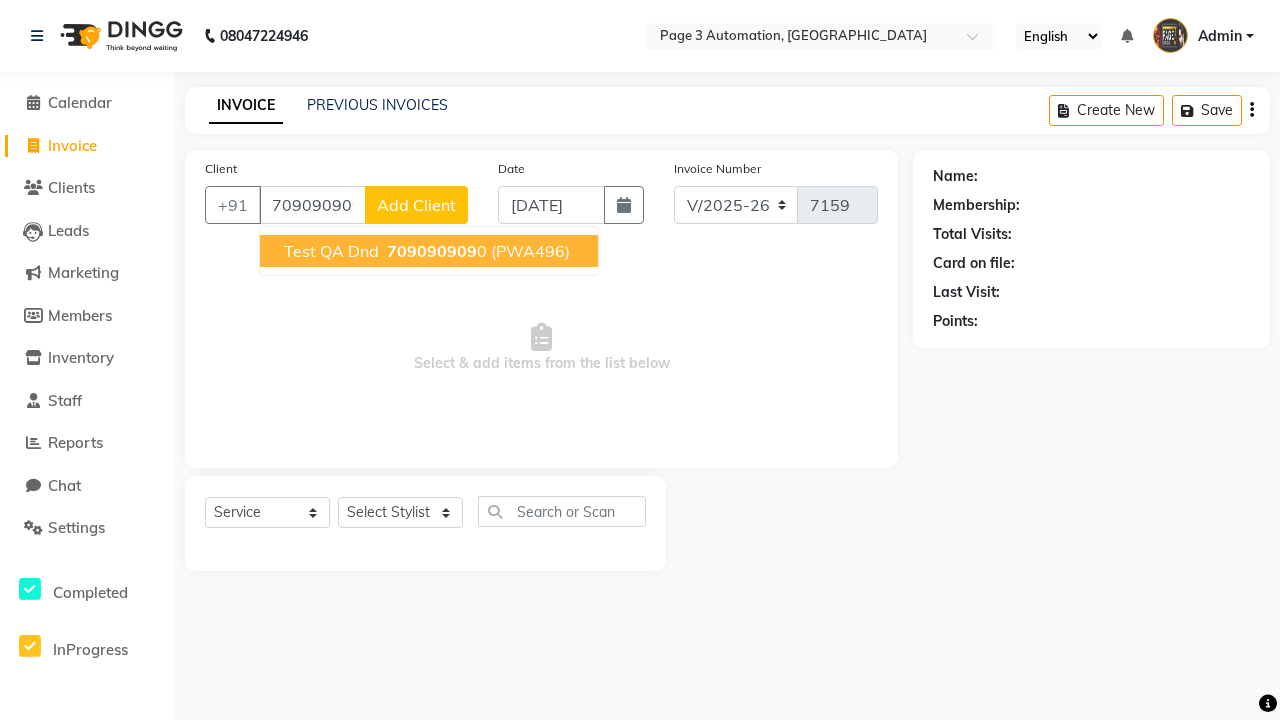 click on "709090909" at bounding box center [432, 251] 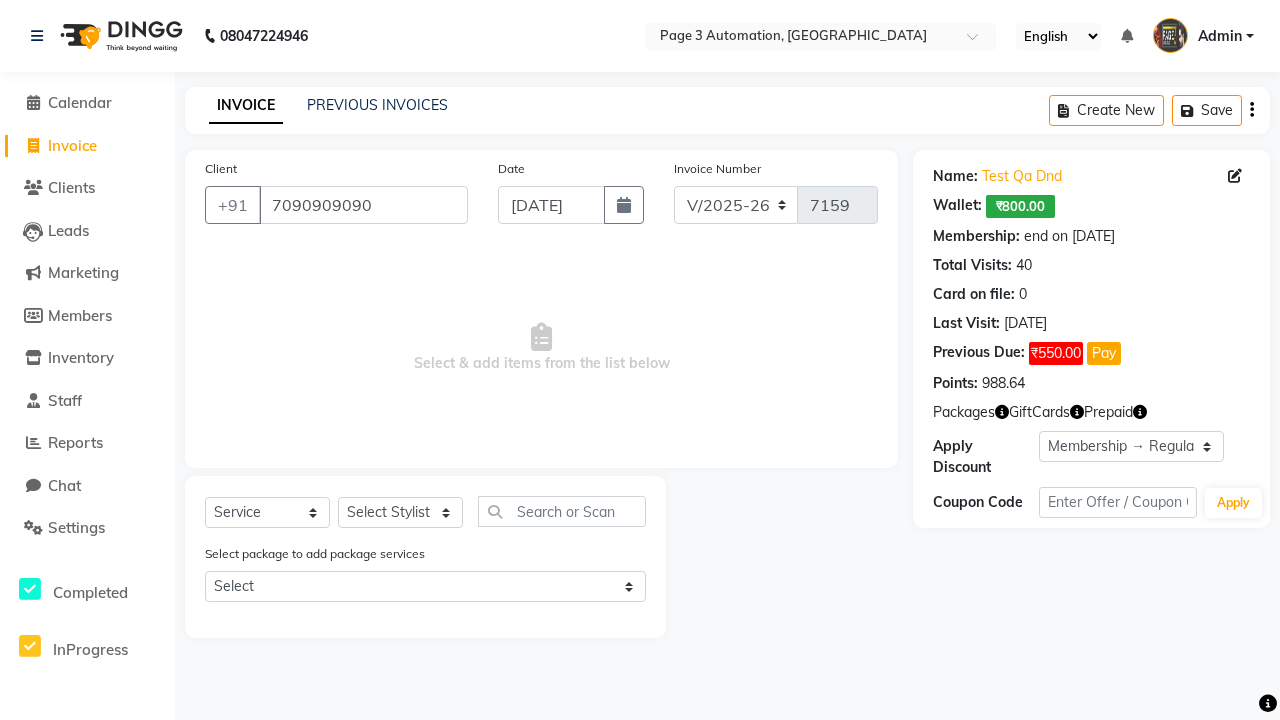 select on "0:" 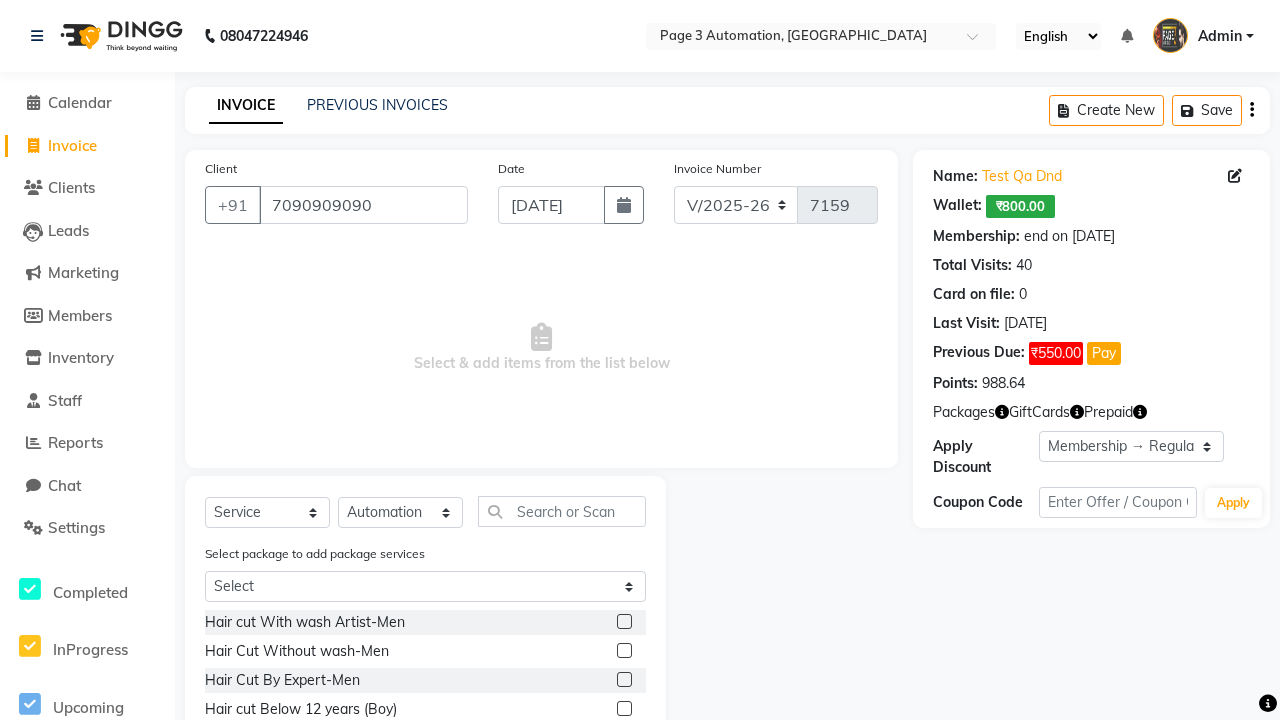 click 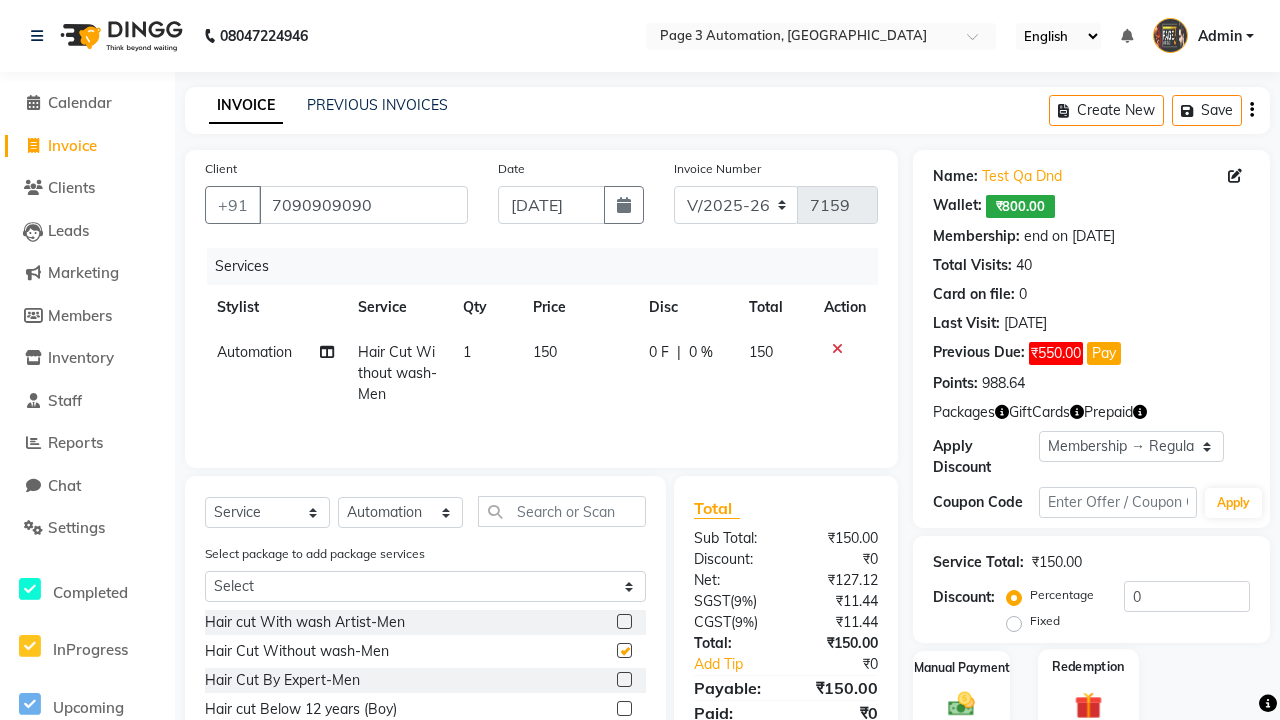 click 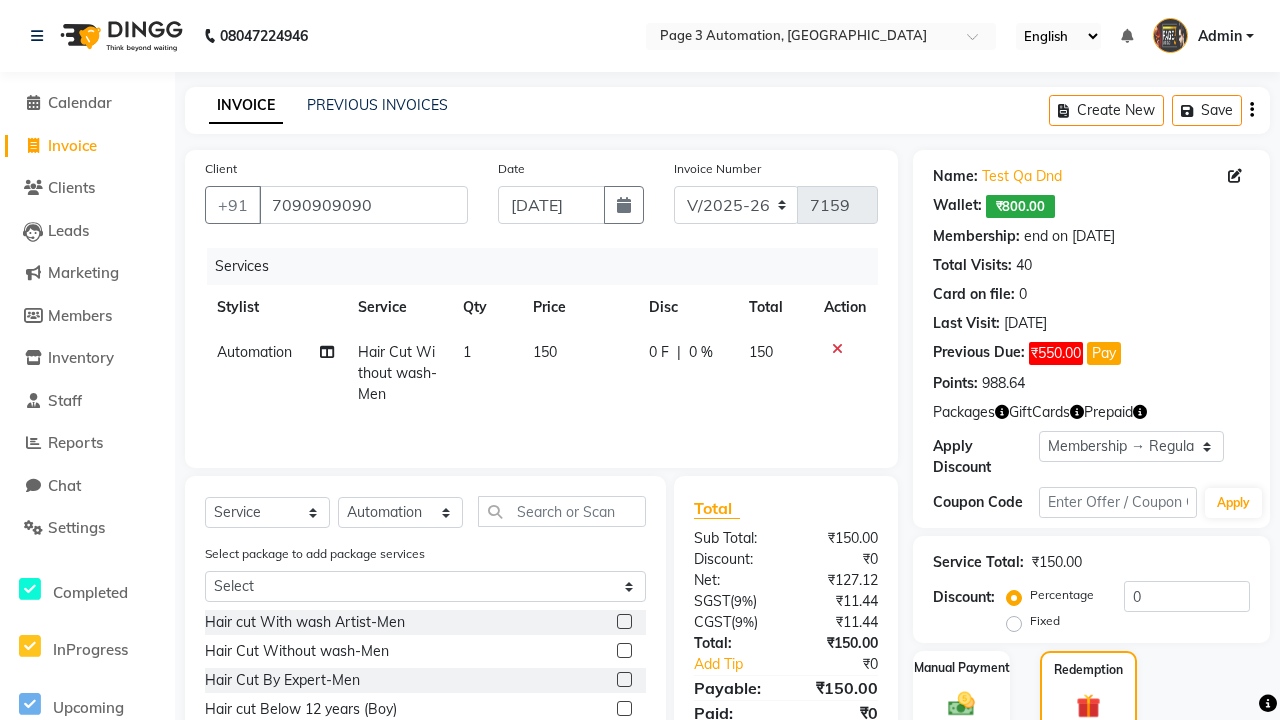 click on "Package  10" 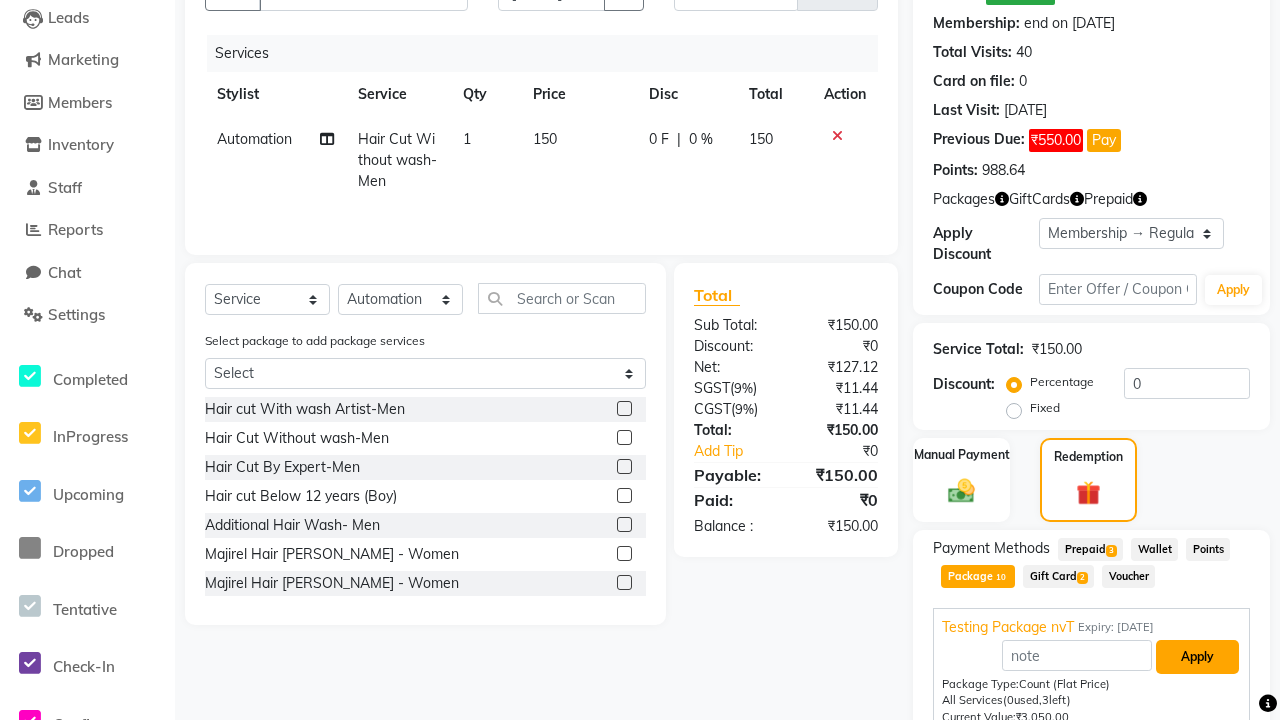 click on "Apply" at bounding box center (1197, 657) 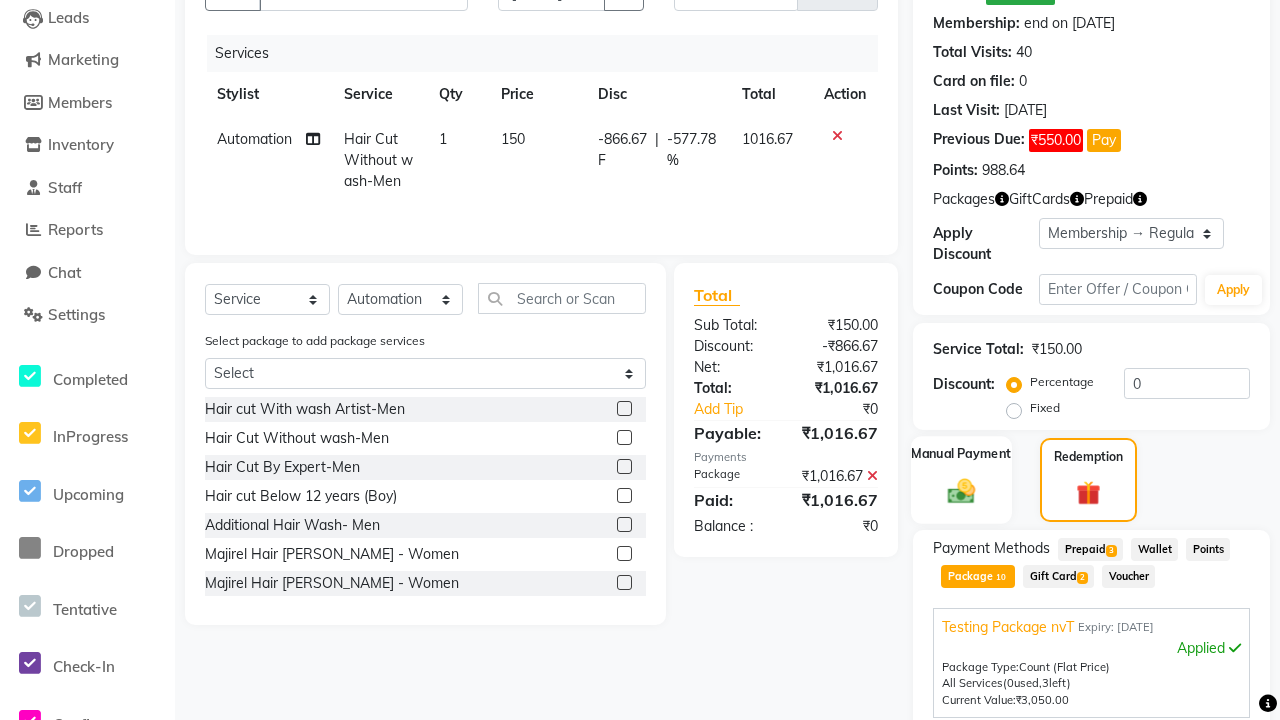 click 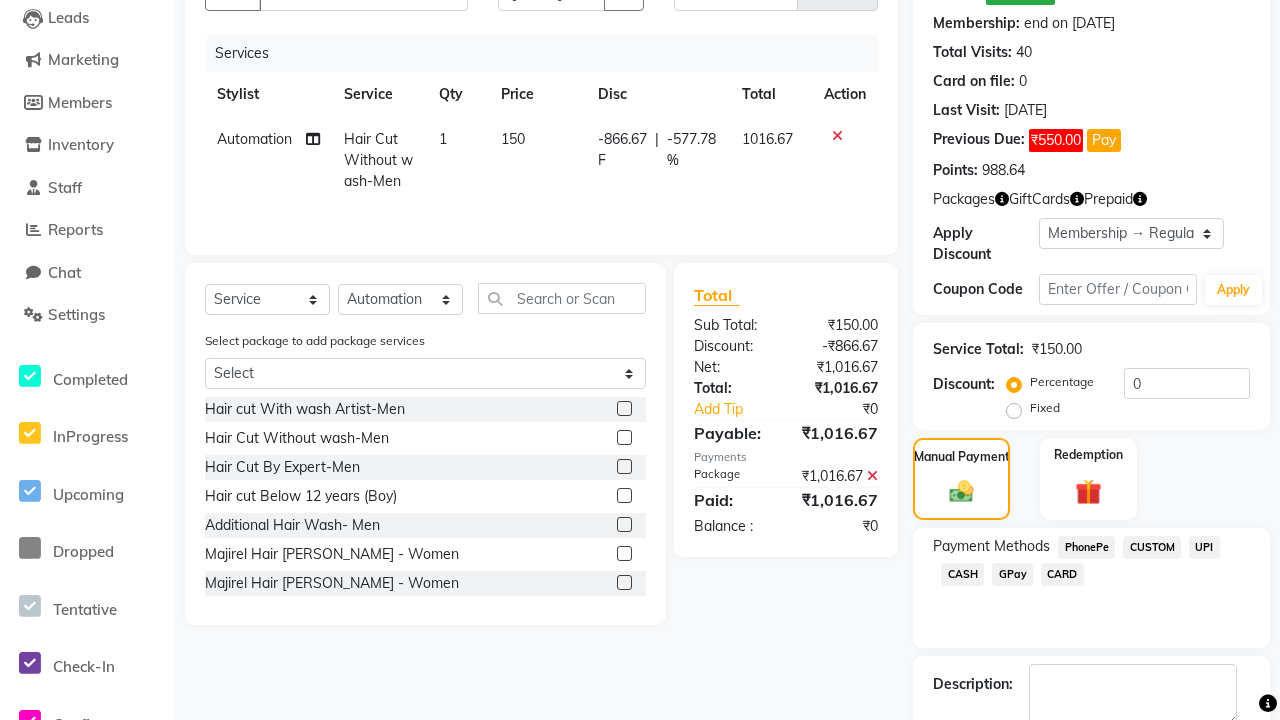 click on "PhonePe" 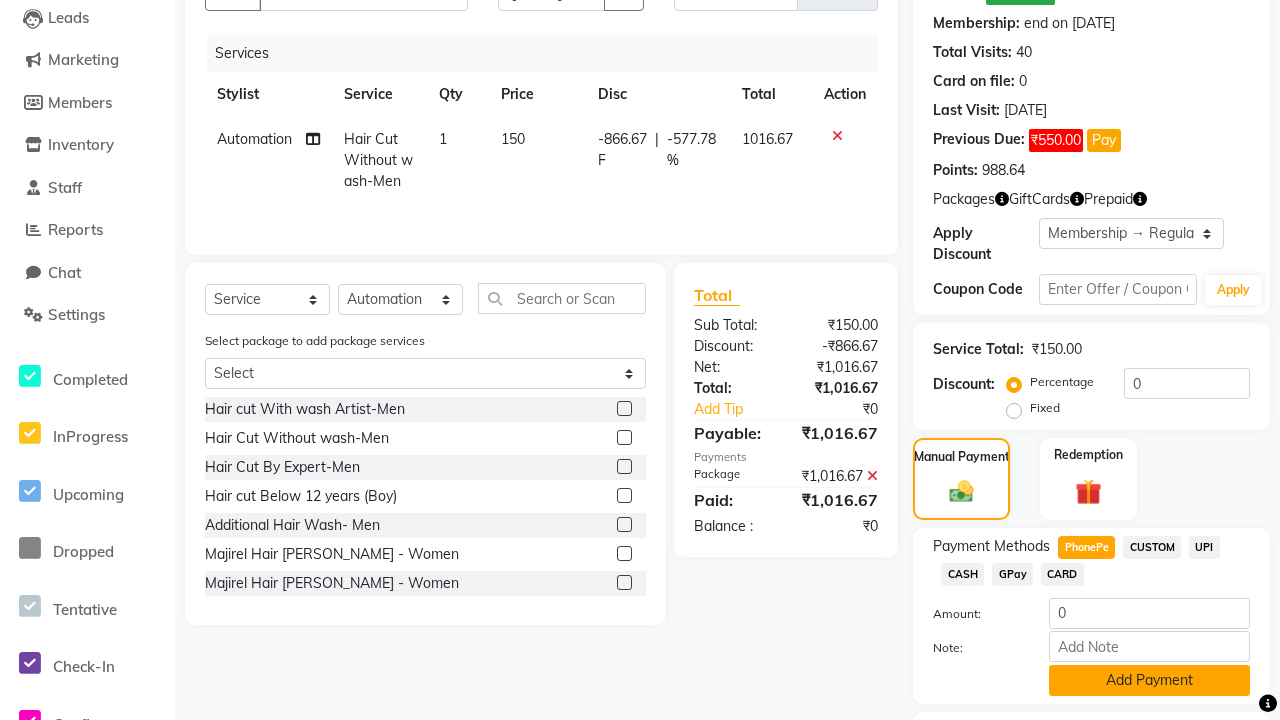 click on "Add Payment" 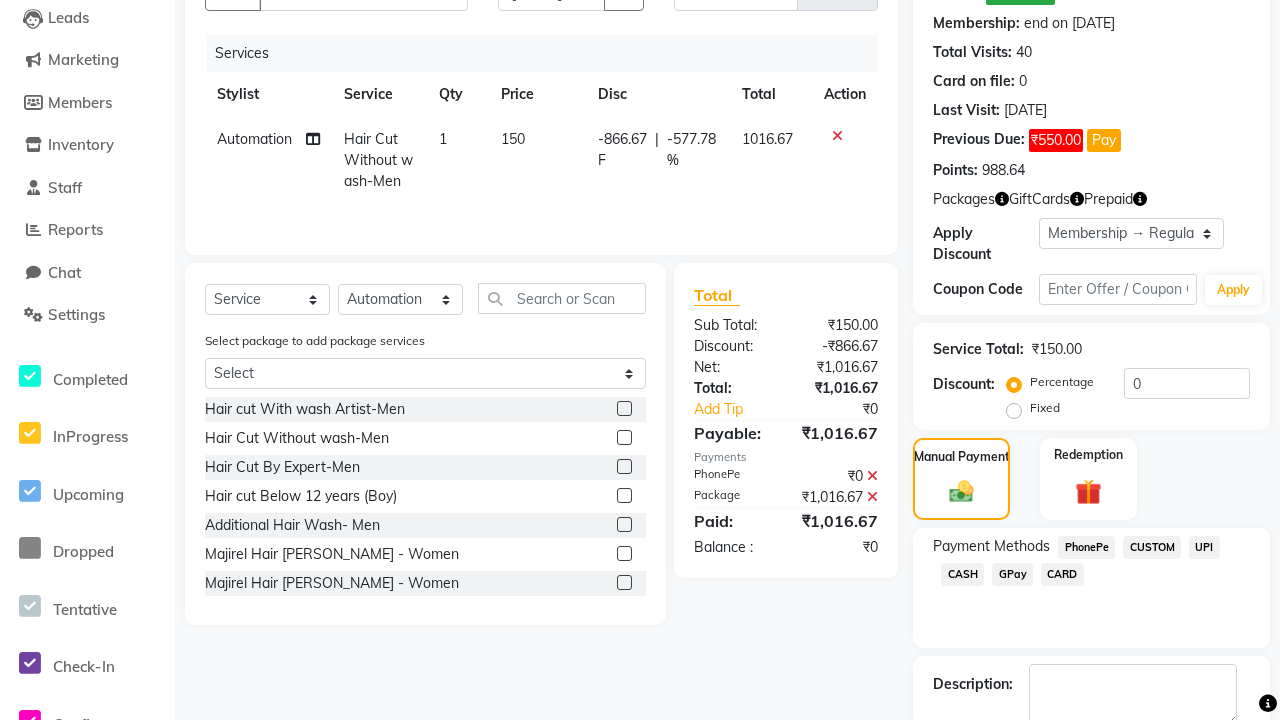 click 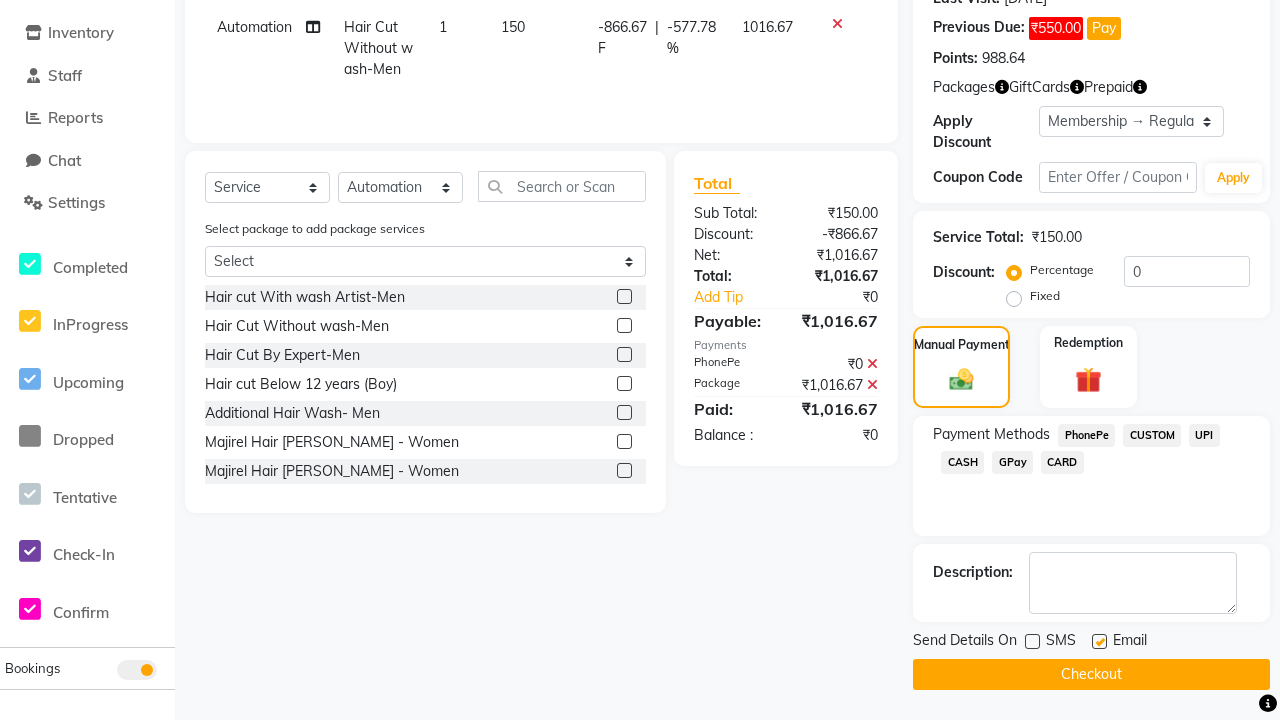 click 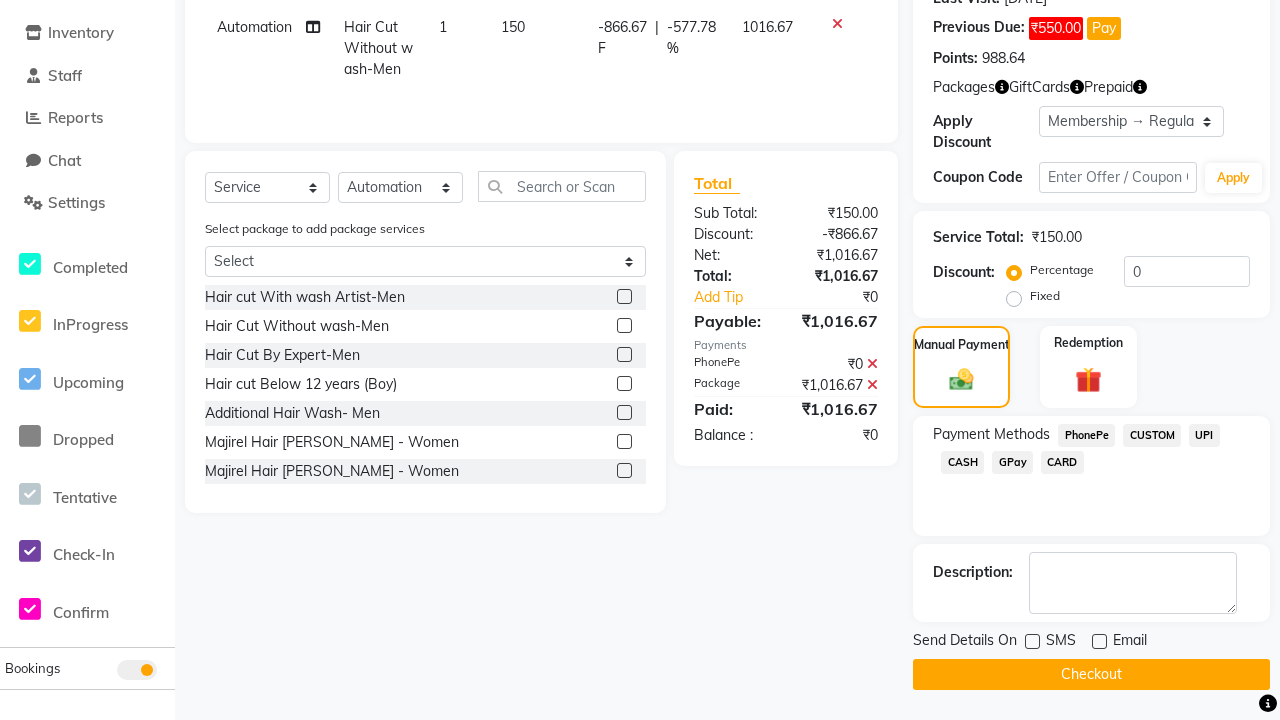 click on "Checkout" 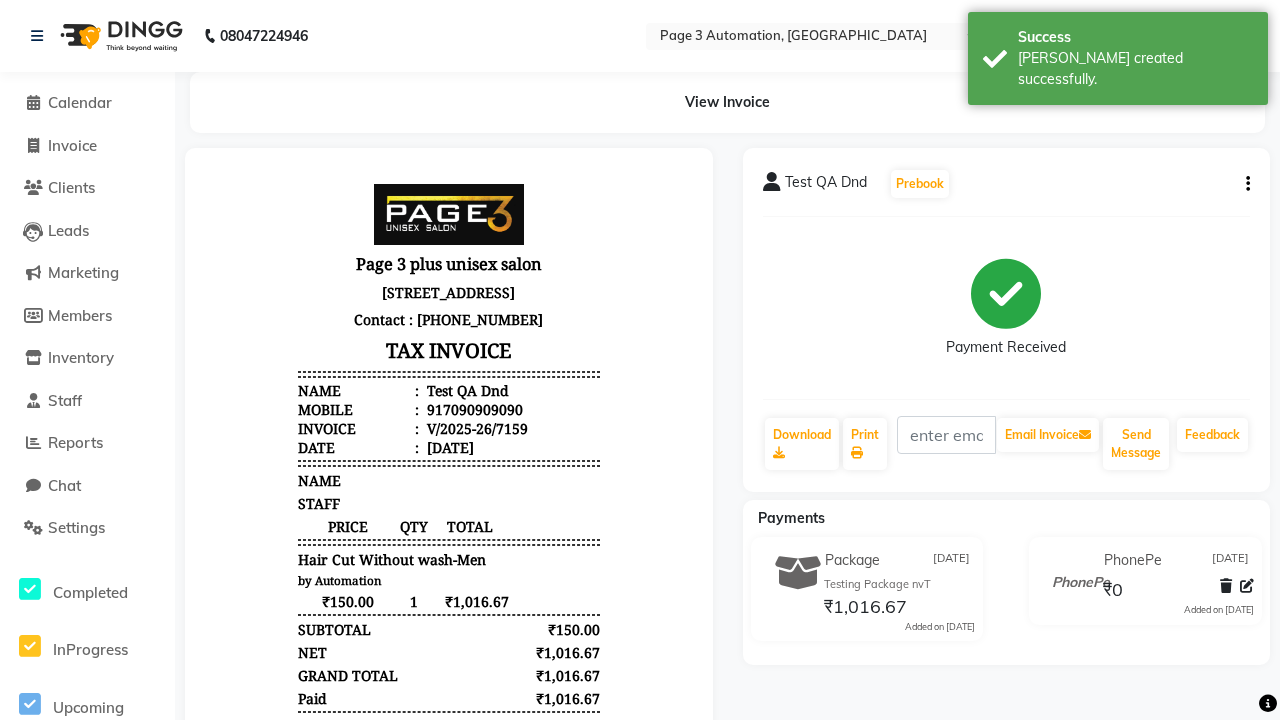 scroll, scrollTop: 0, scrollLeft: 0, axis: both 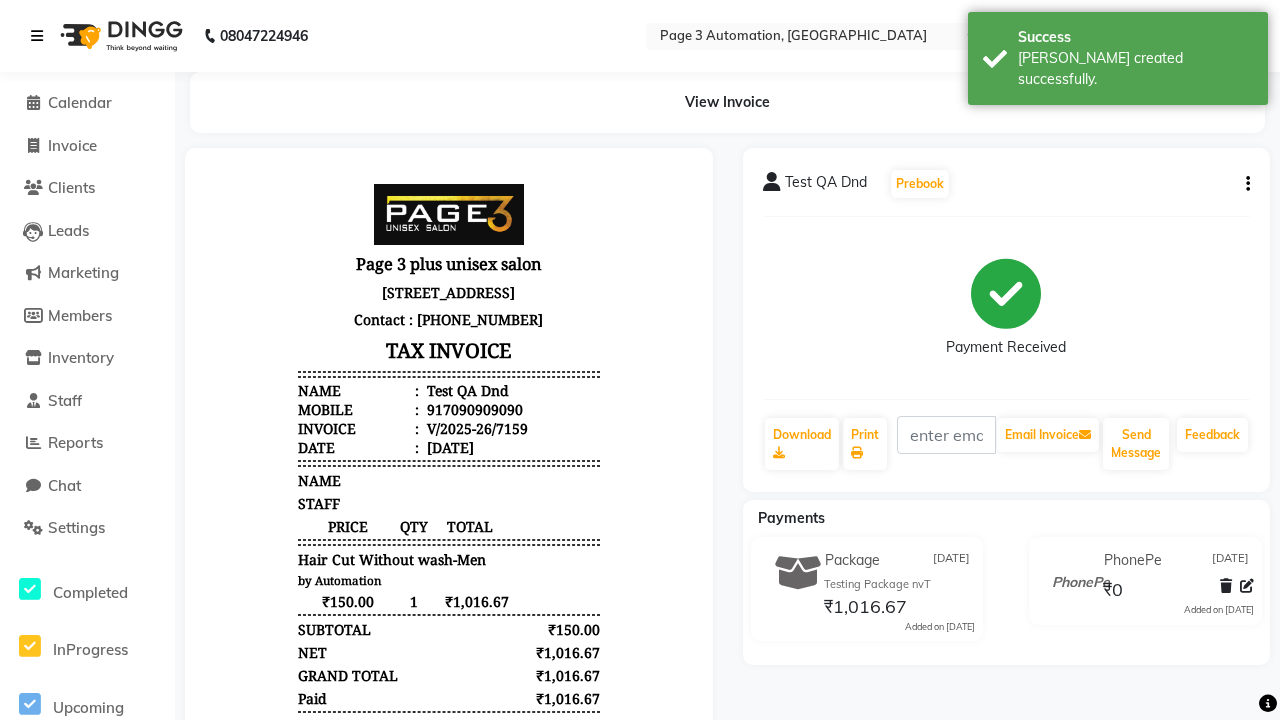 click on "[PERSON_NAME] created successfully." at bounding box center (1135, 69) 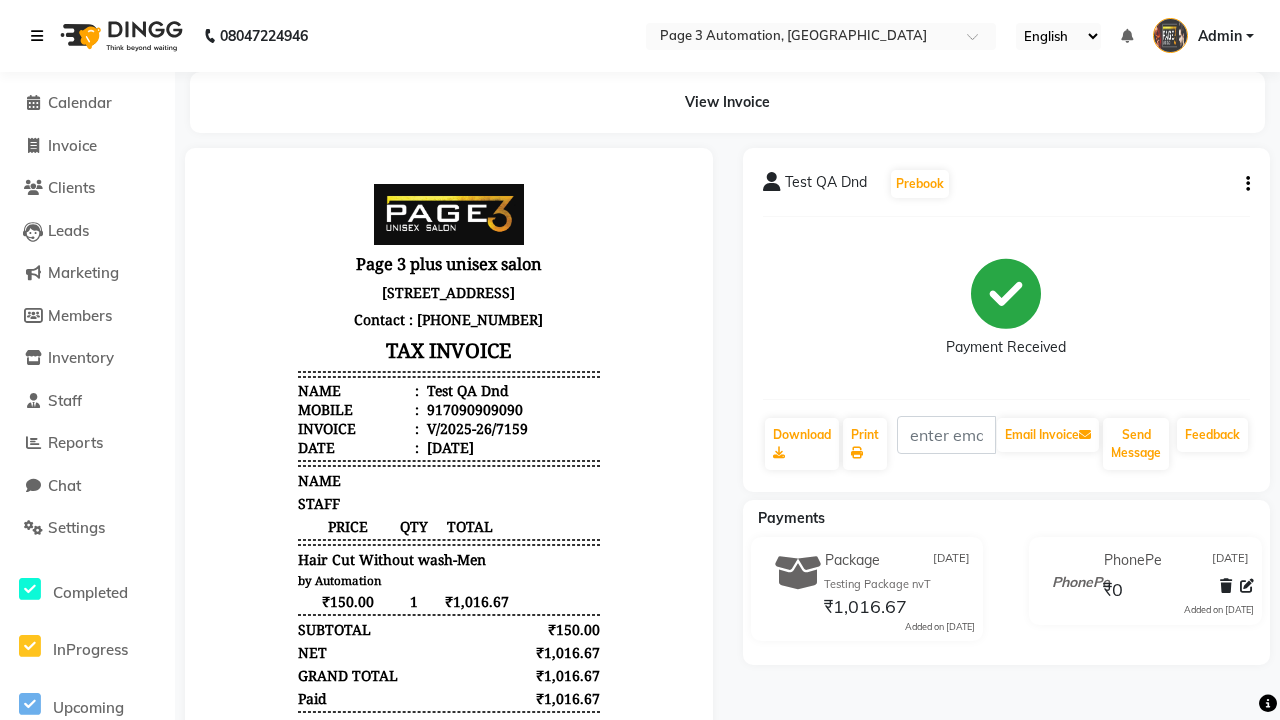 click at bounding box center [37, 36] 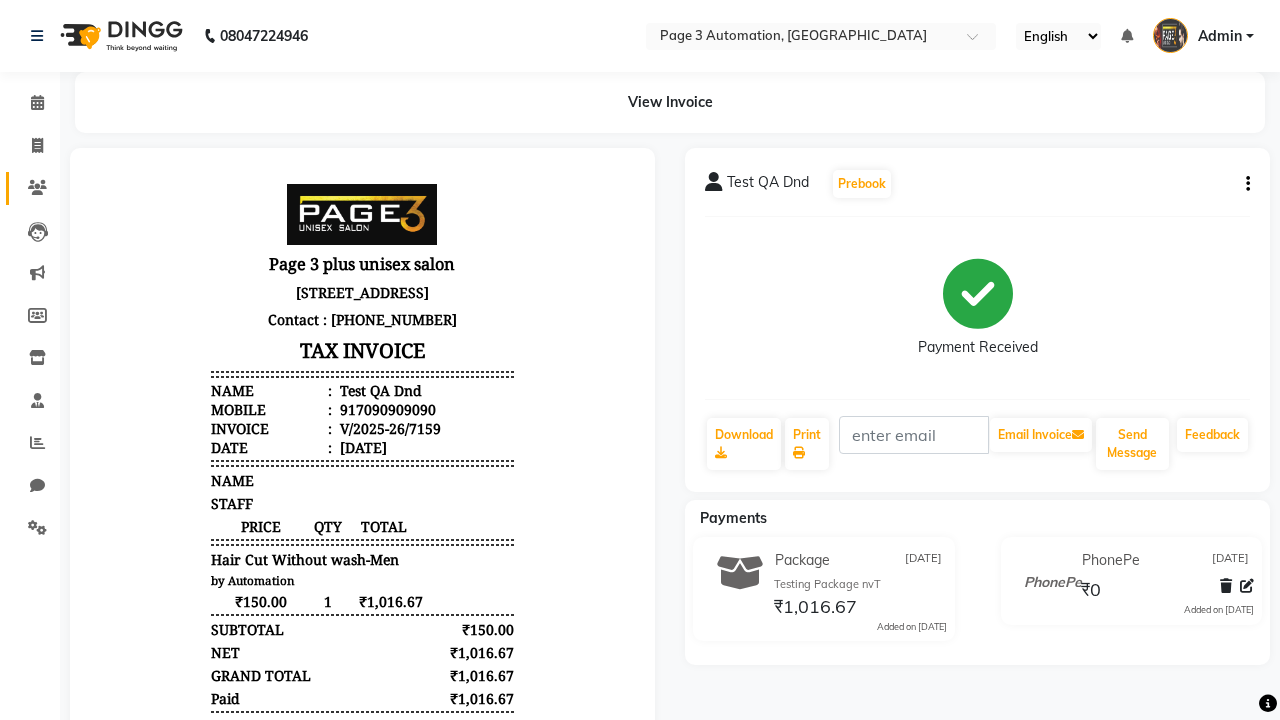click 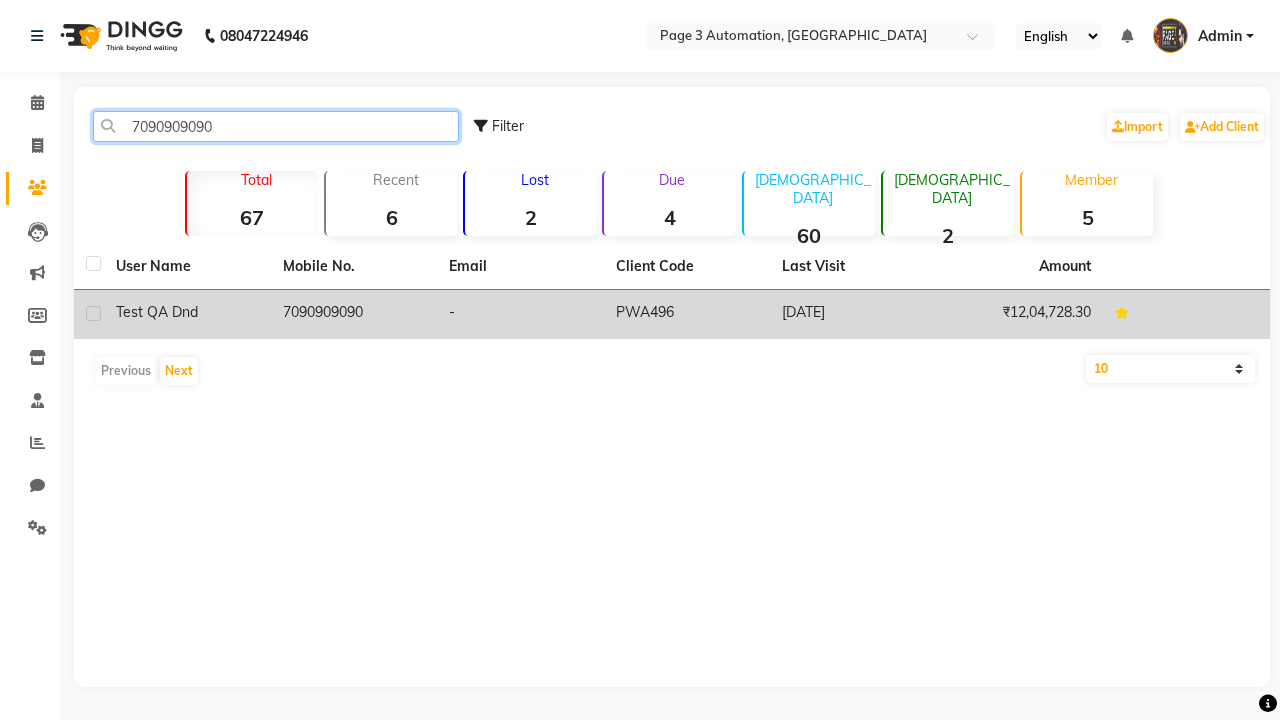 type on "7090909090" 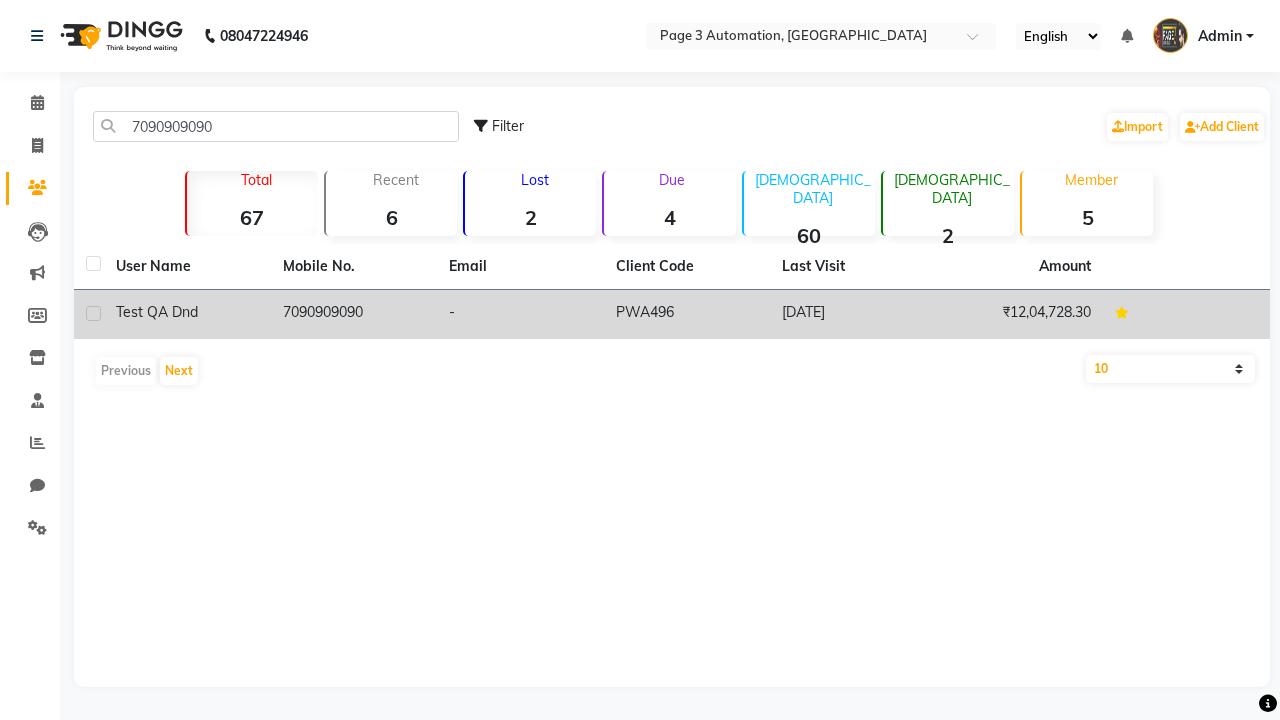click on "7090909090" 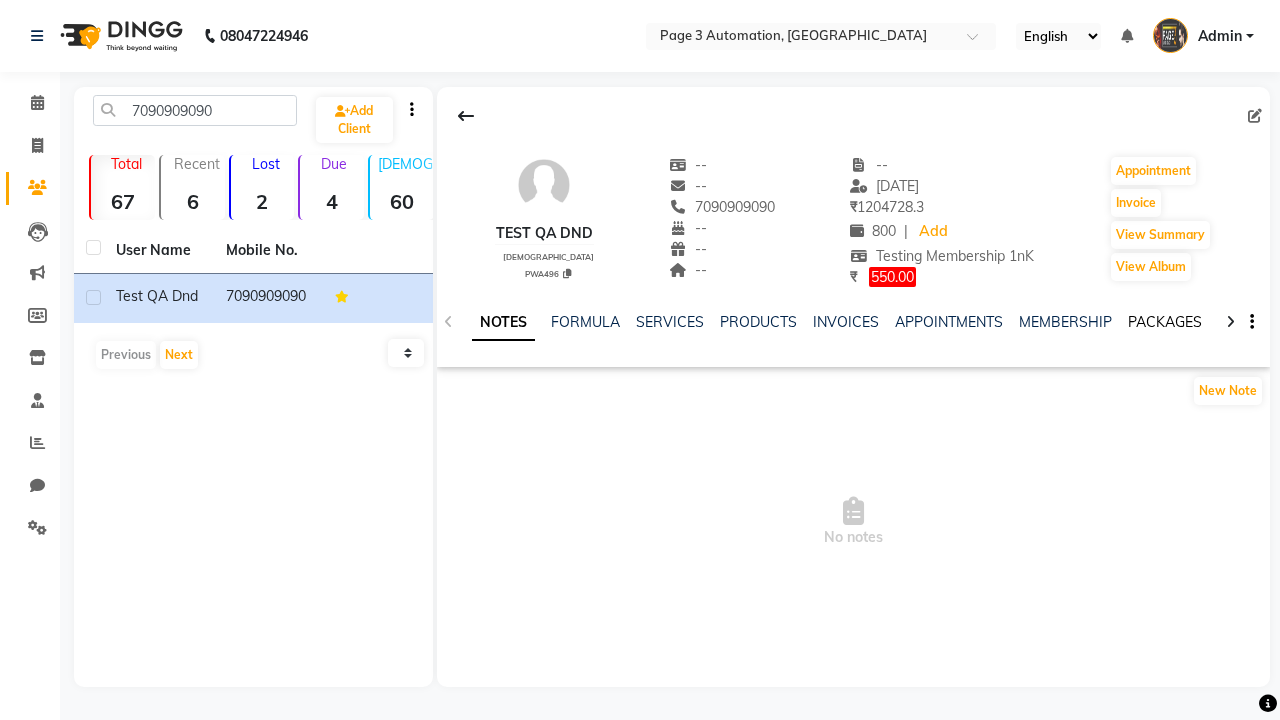click on "PACKAGES" 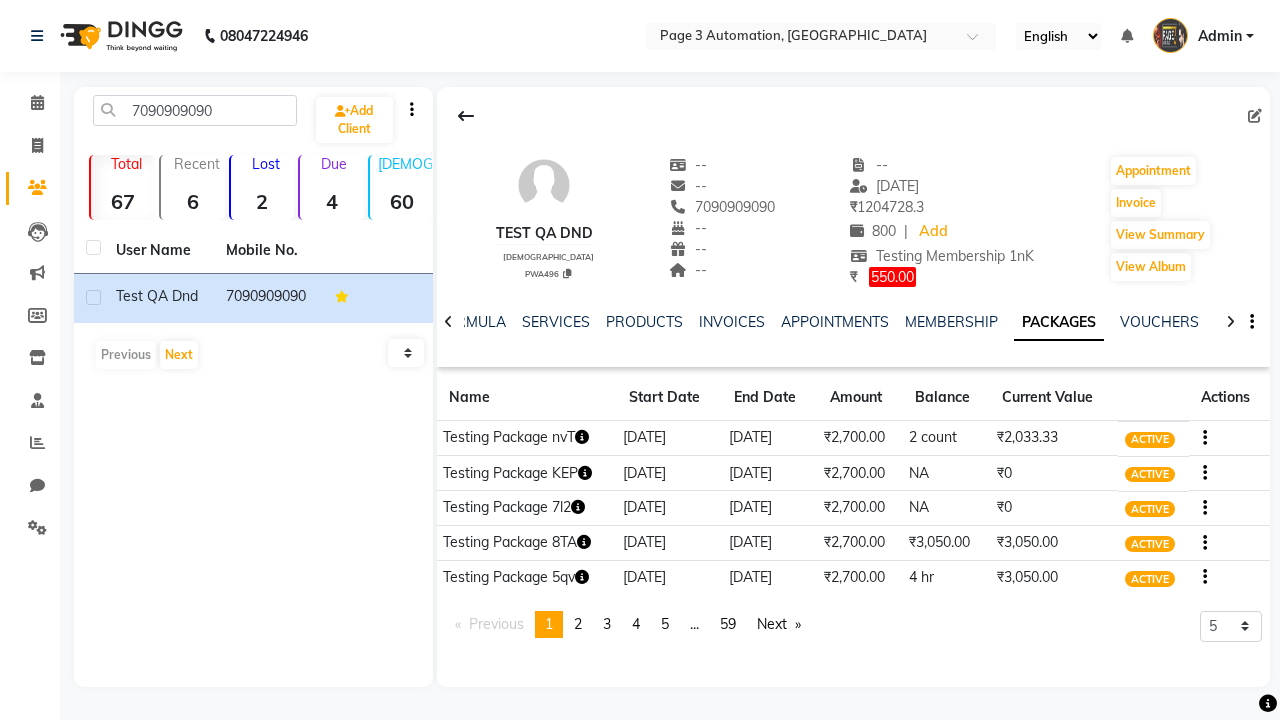 click 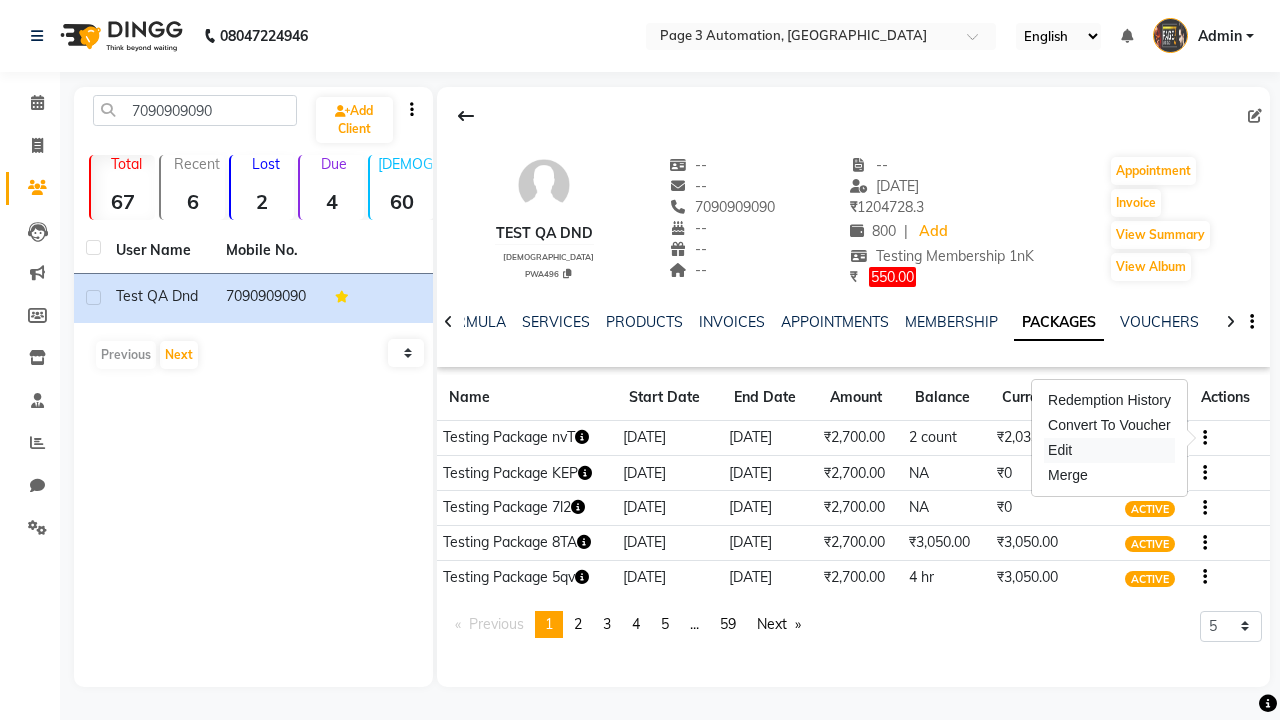 click on "Edit" at bounding box center (1109, 450) 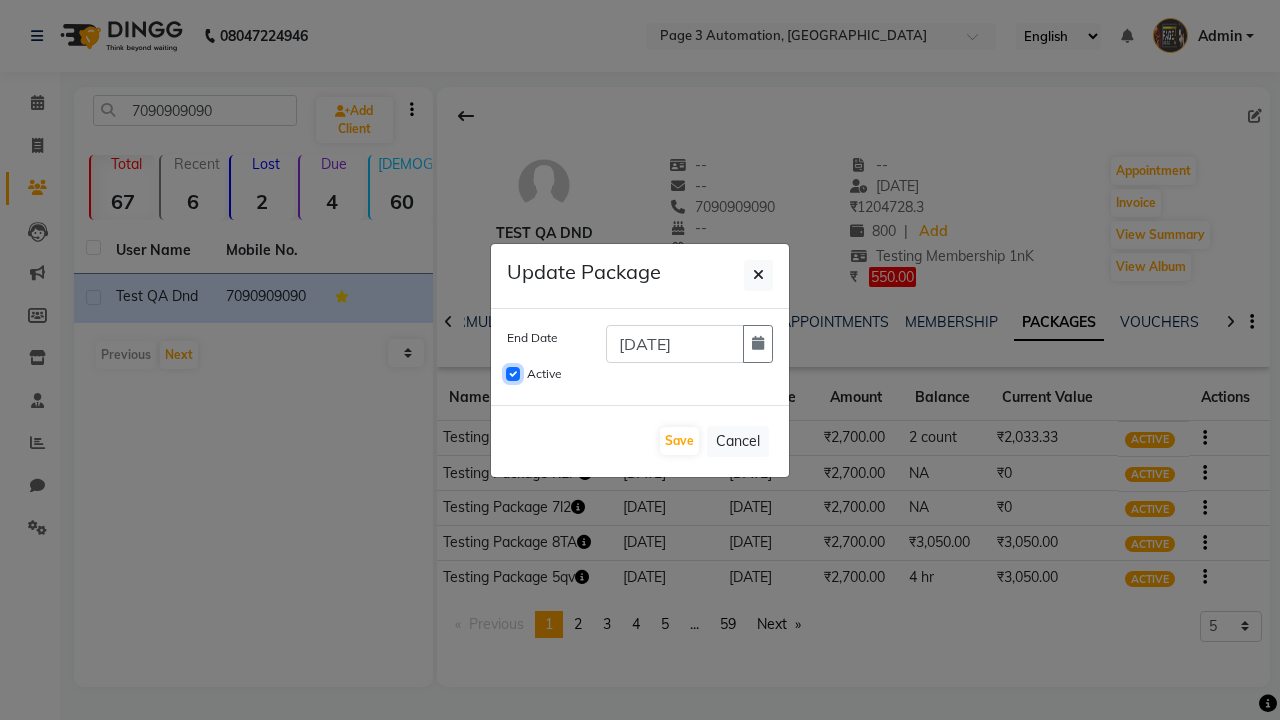 click on "Active" at bounding box center (513, 374) 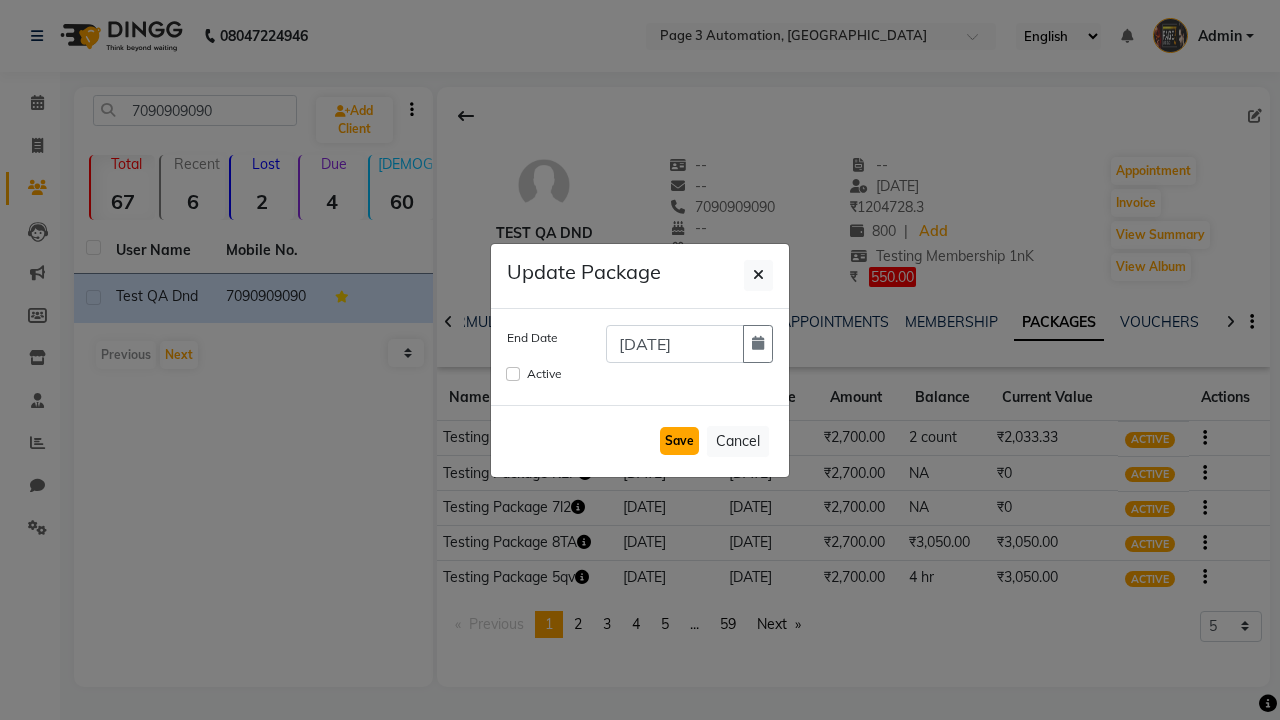 click on "Save" 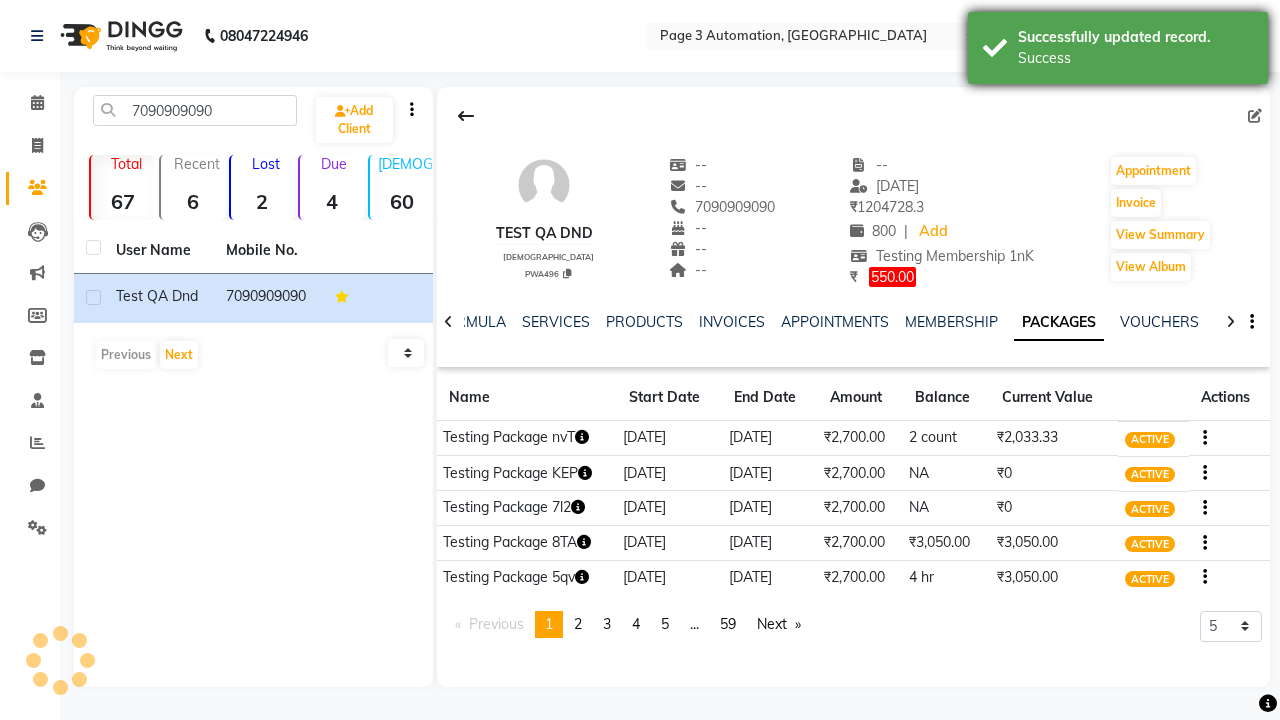 click on "Success" at bounding box center (1135, 58) 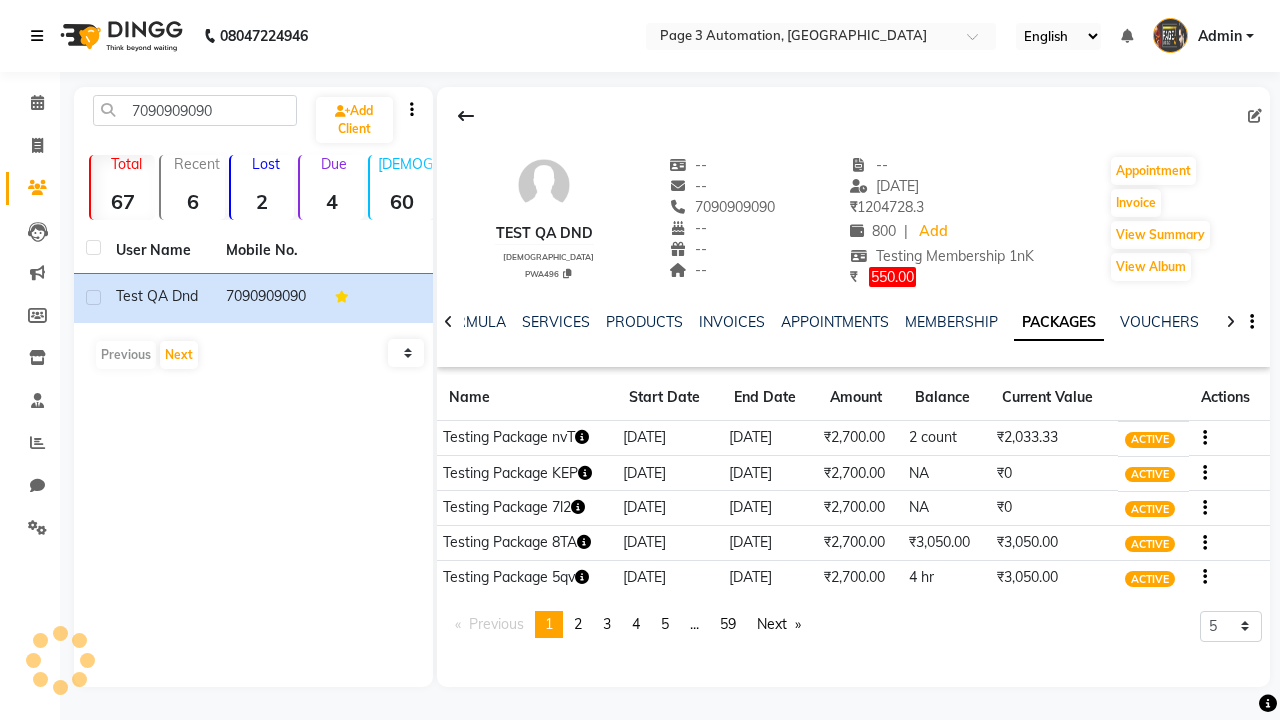 click at bounding box center [37, 36] 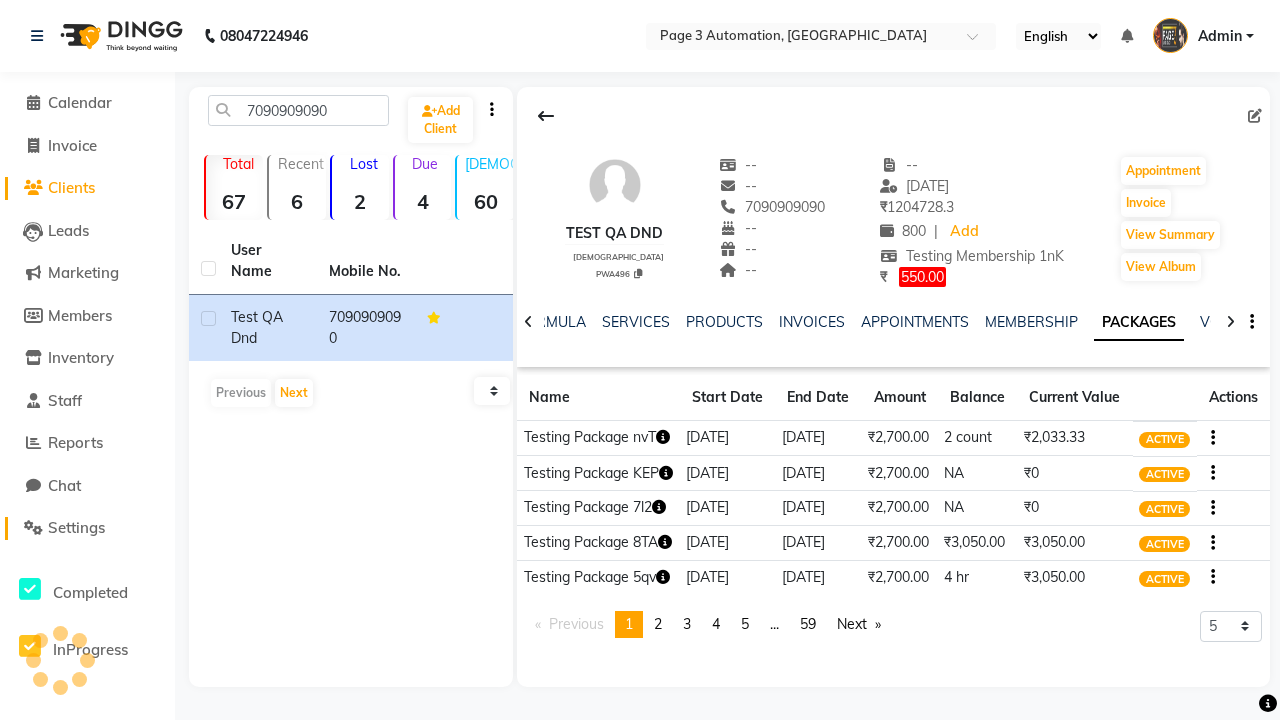 click on "Settings" 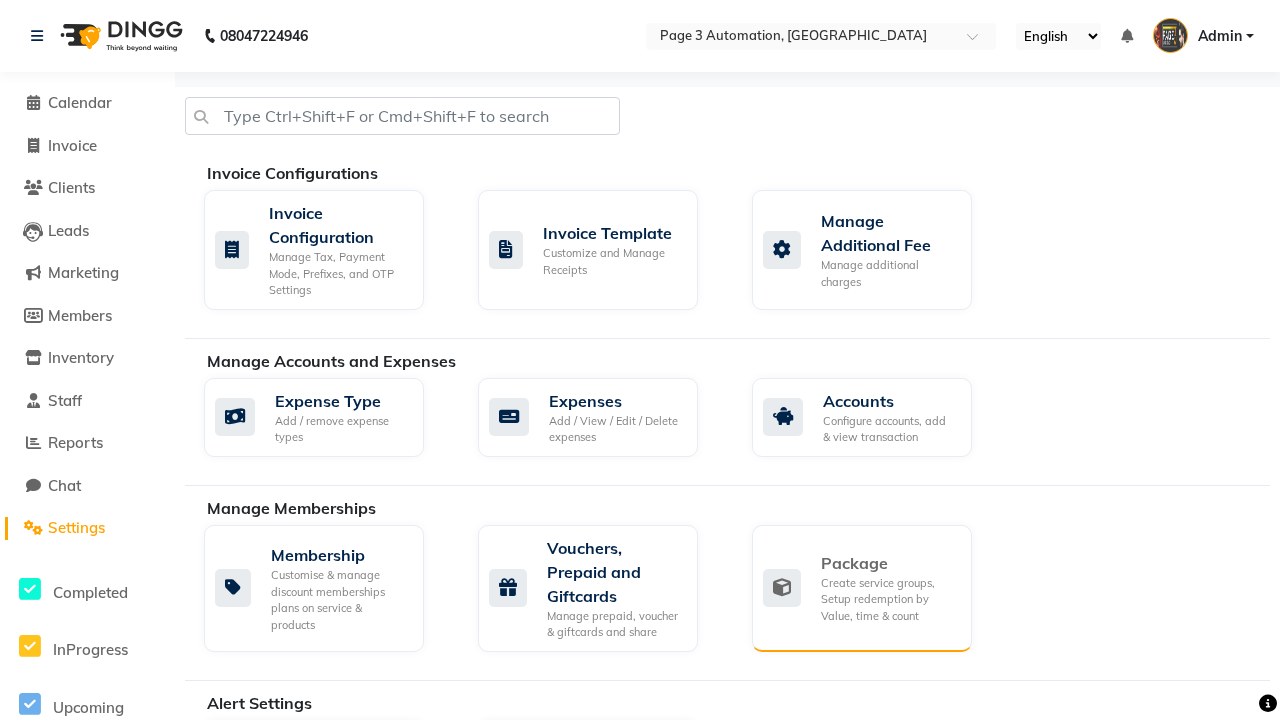 click on "Package" 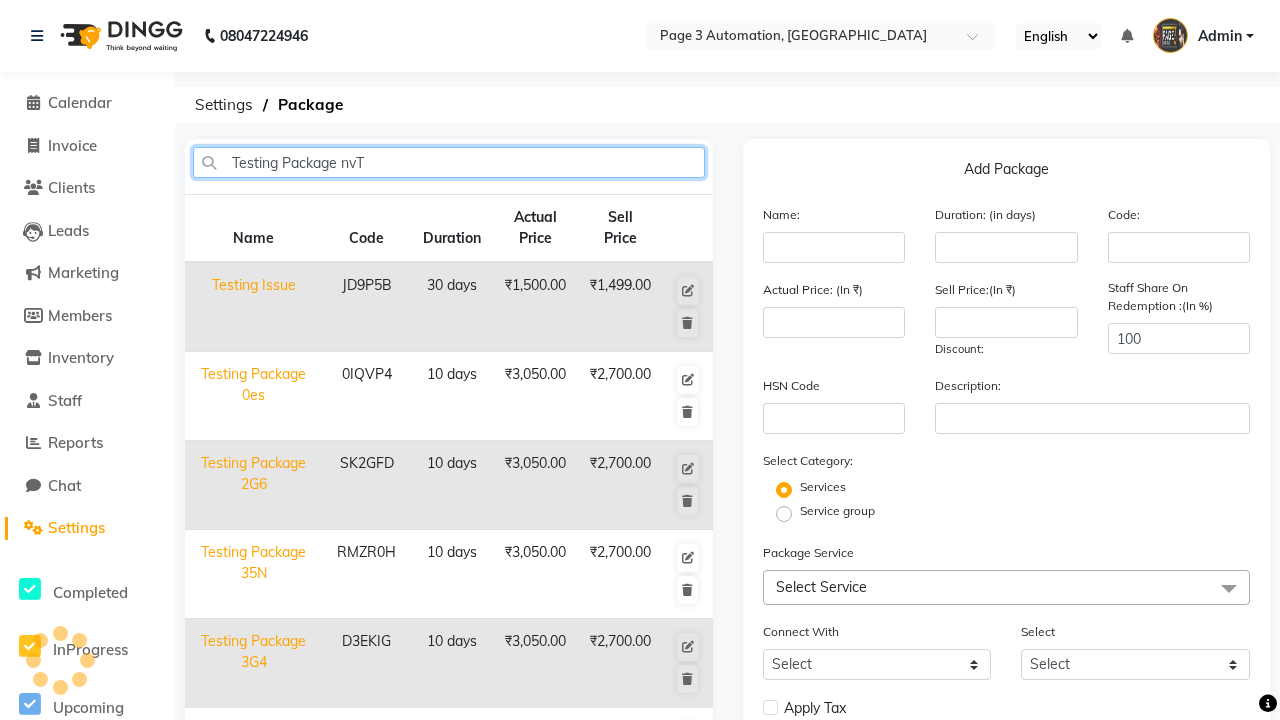 type on "Testing Package nvT" 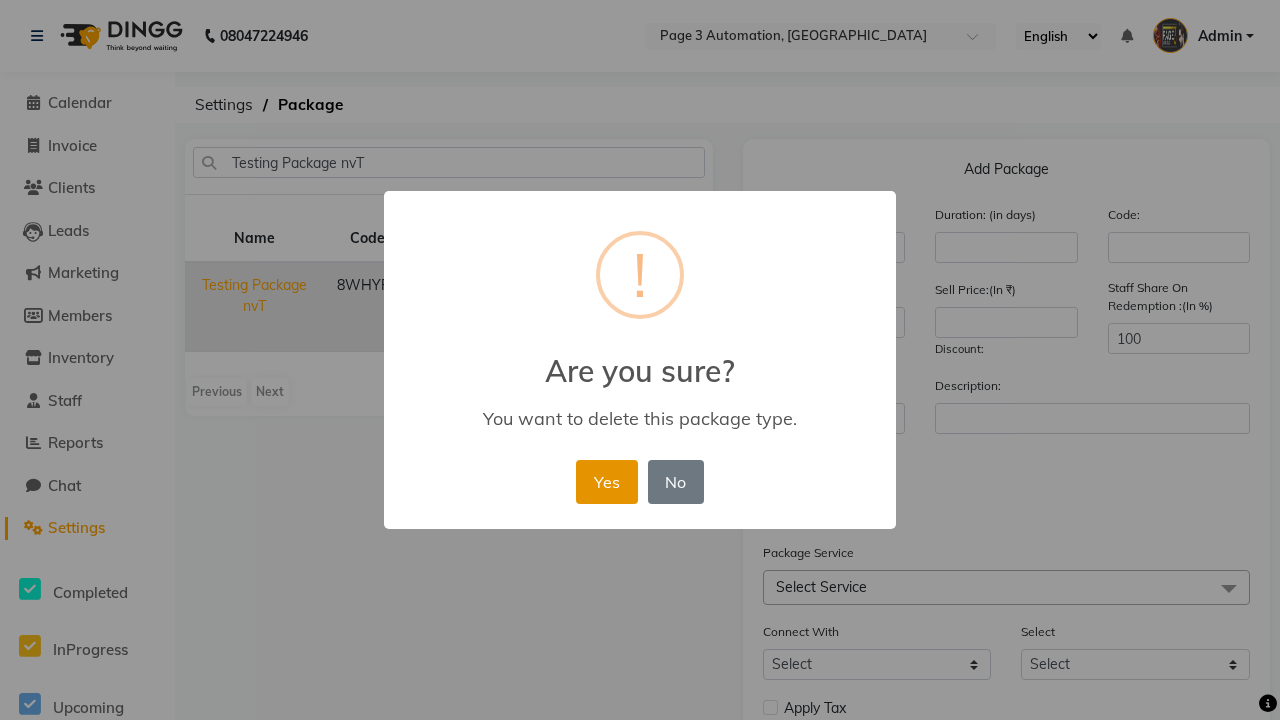 click on "Yes" at bounding box center [606, 482] 